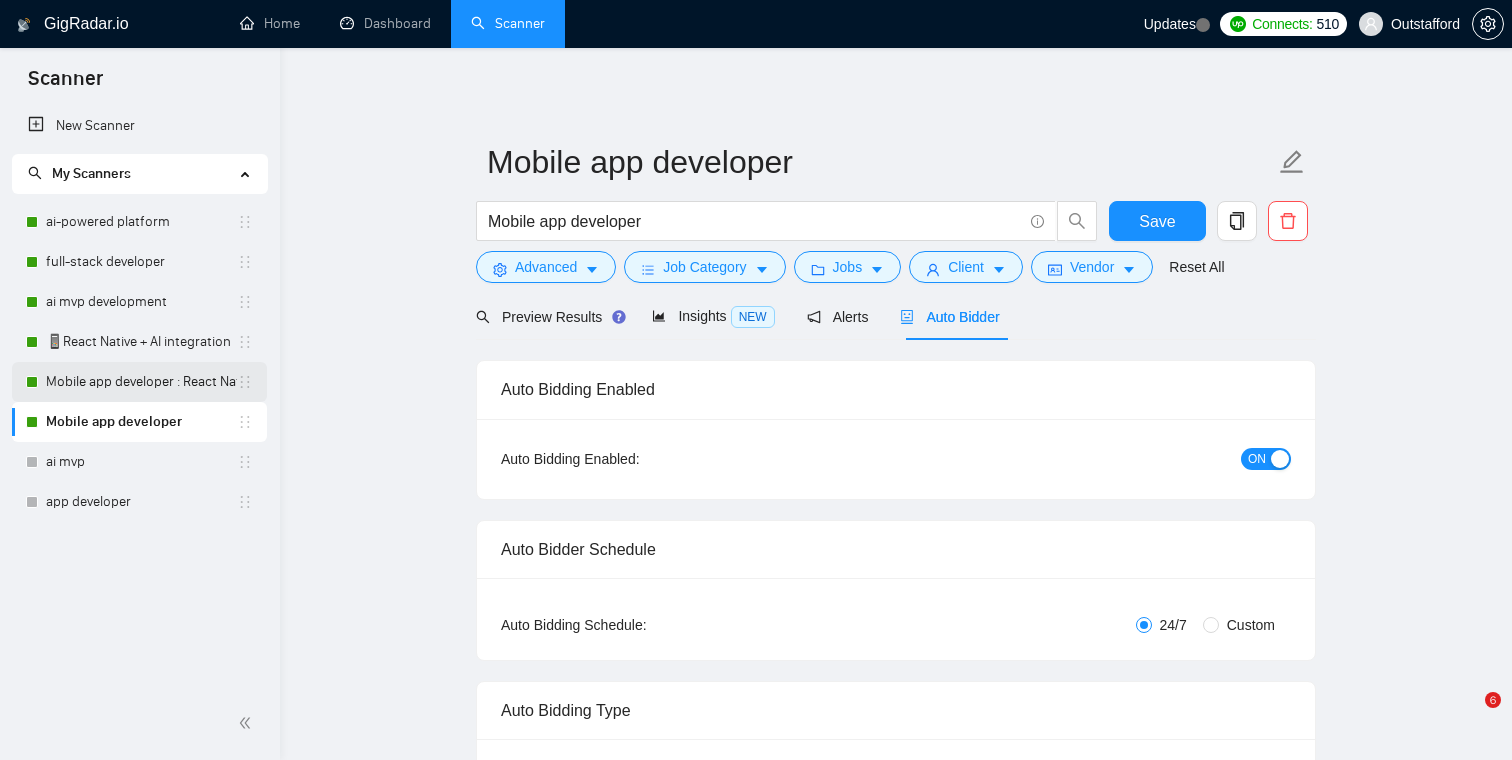 scroll, scrollTop: 0, scrollLeft: 0, axis: both 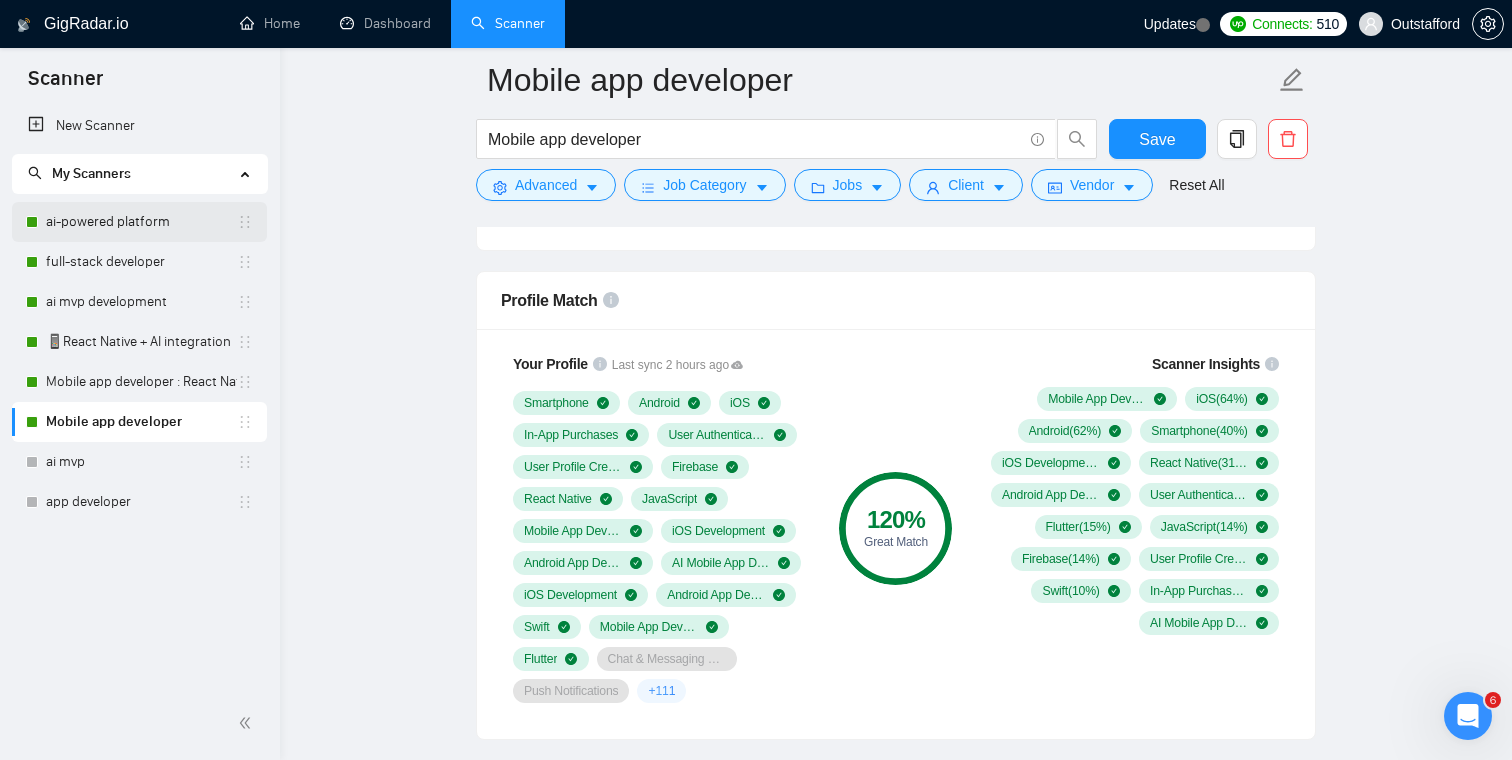 click on "ai-powered platform" at bounding box center (141, 222) 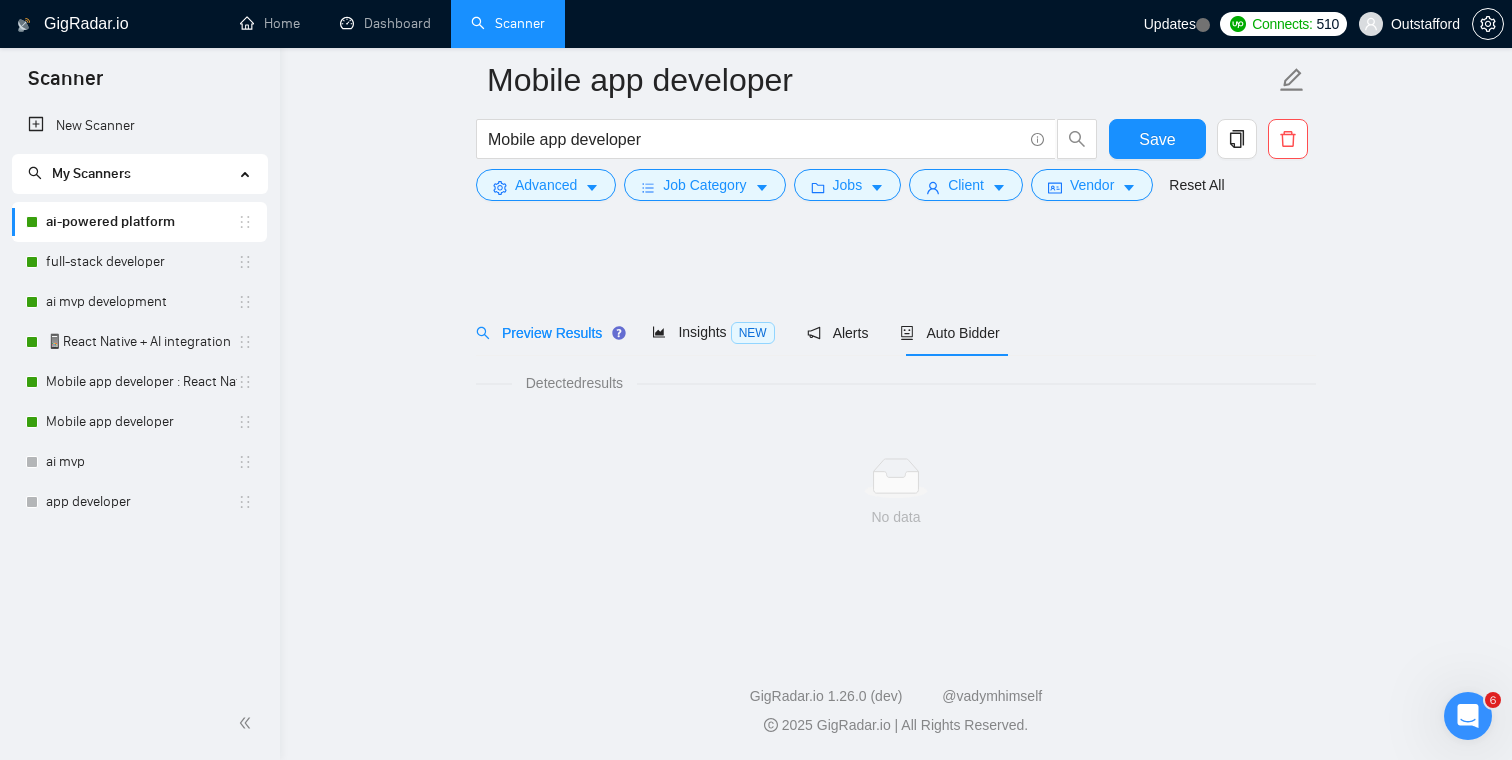 scroll, scrollTop: 0, scrollLeft: 0, axis: both 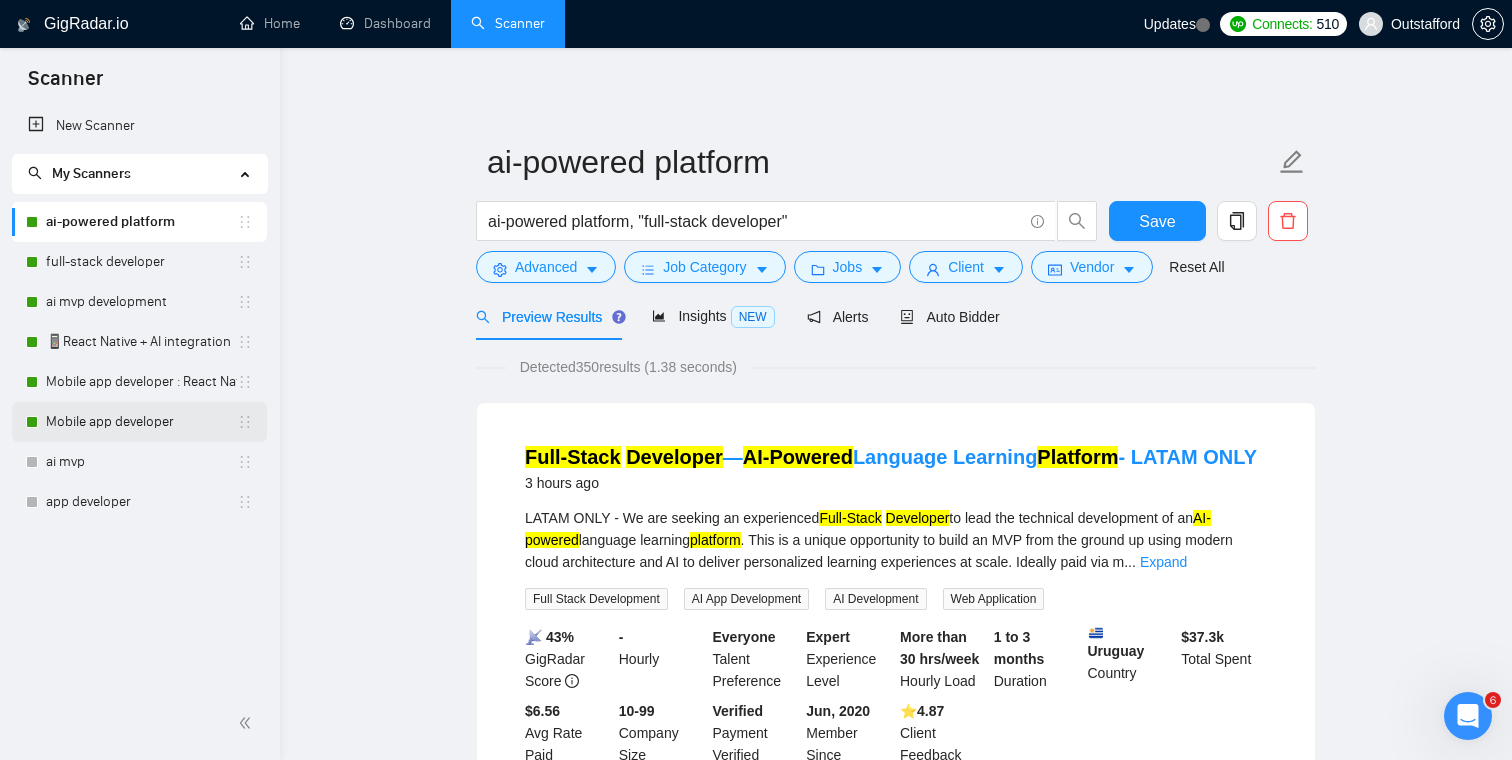 click on "Mobile app developer" at bounding box center (141, 422) 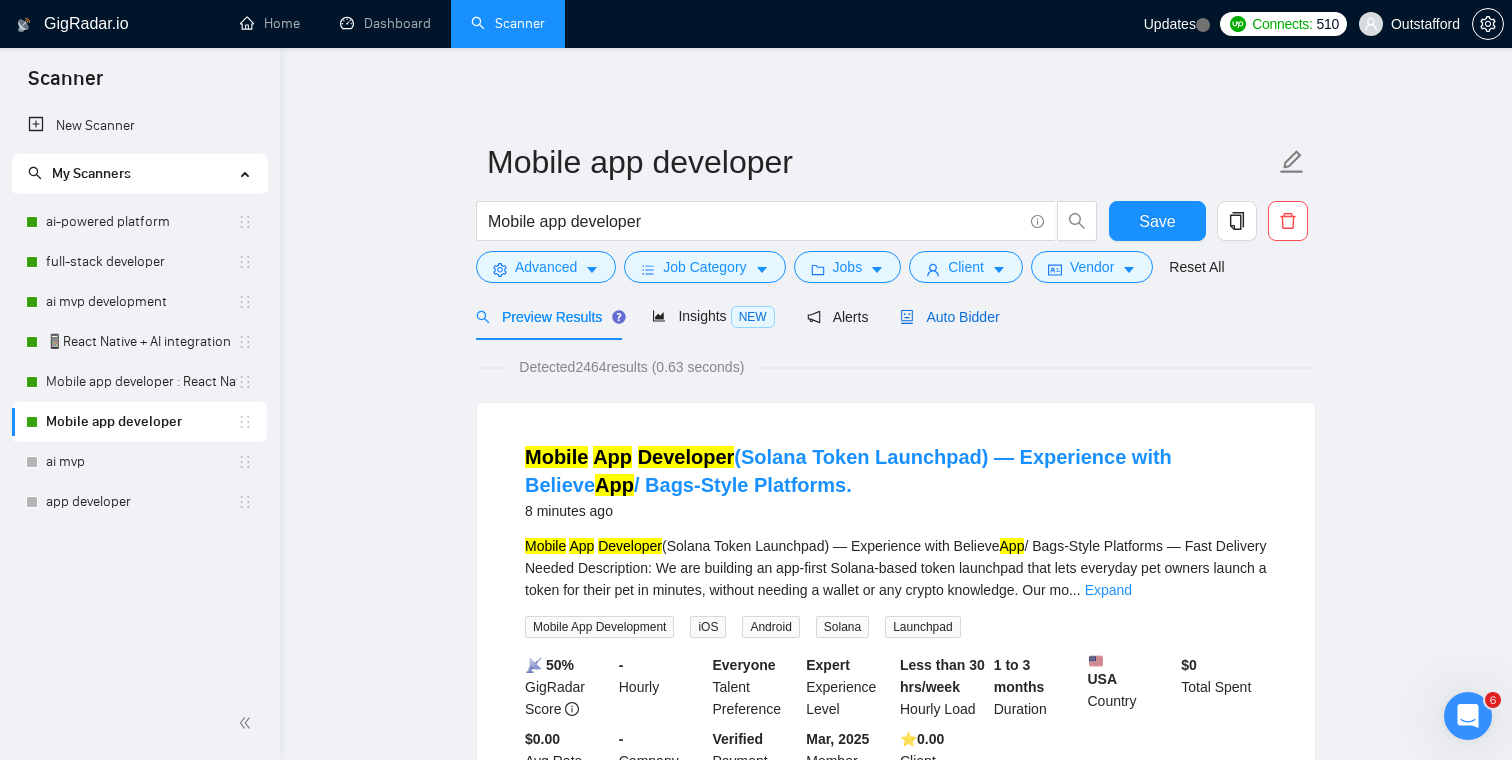 click on "Auto Bidder" at bounding box center (949, 317) 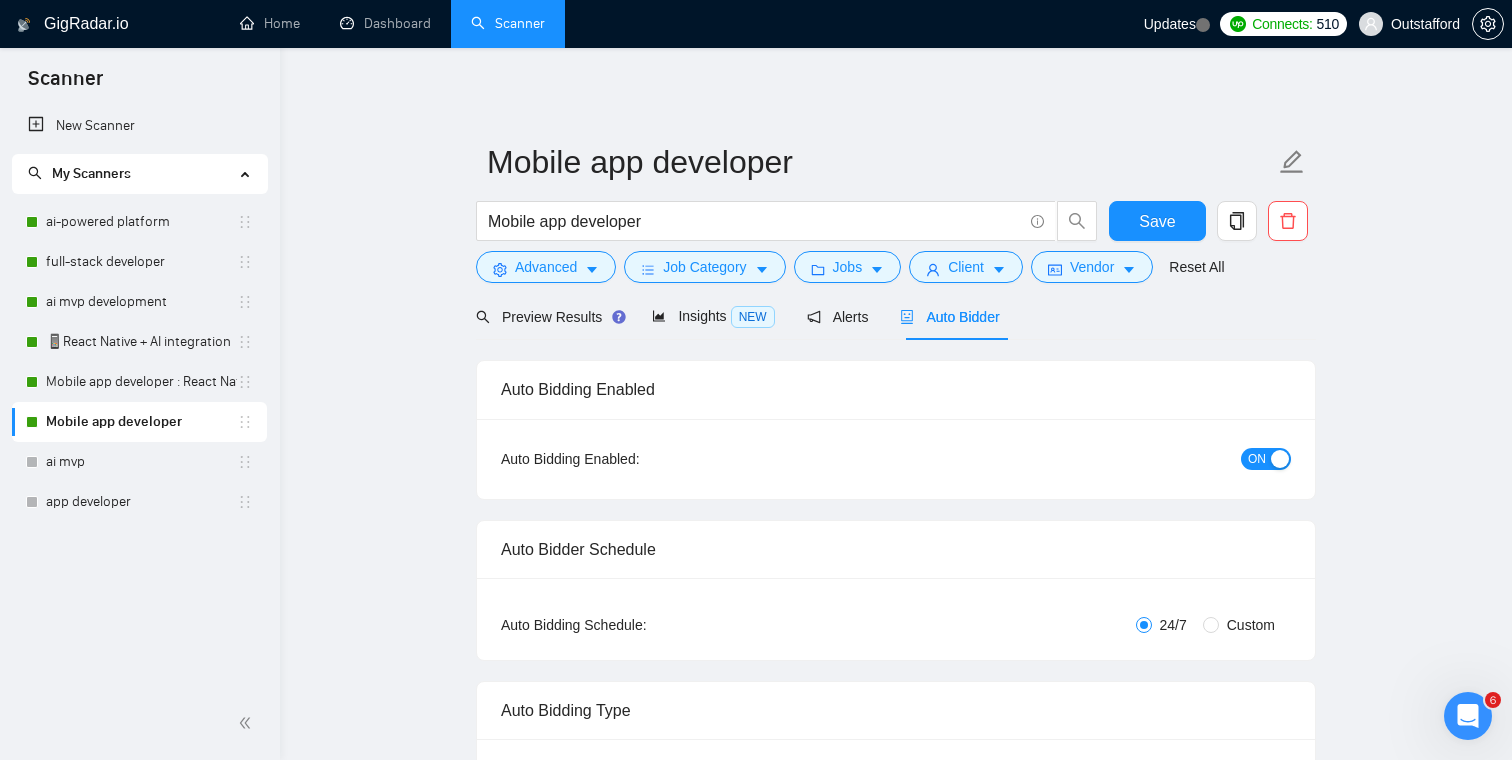 type 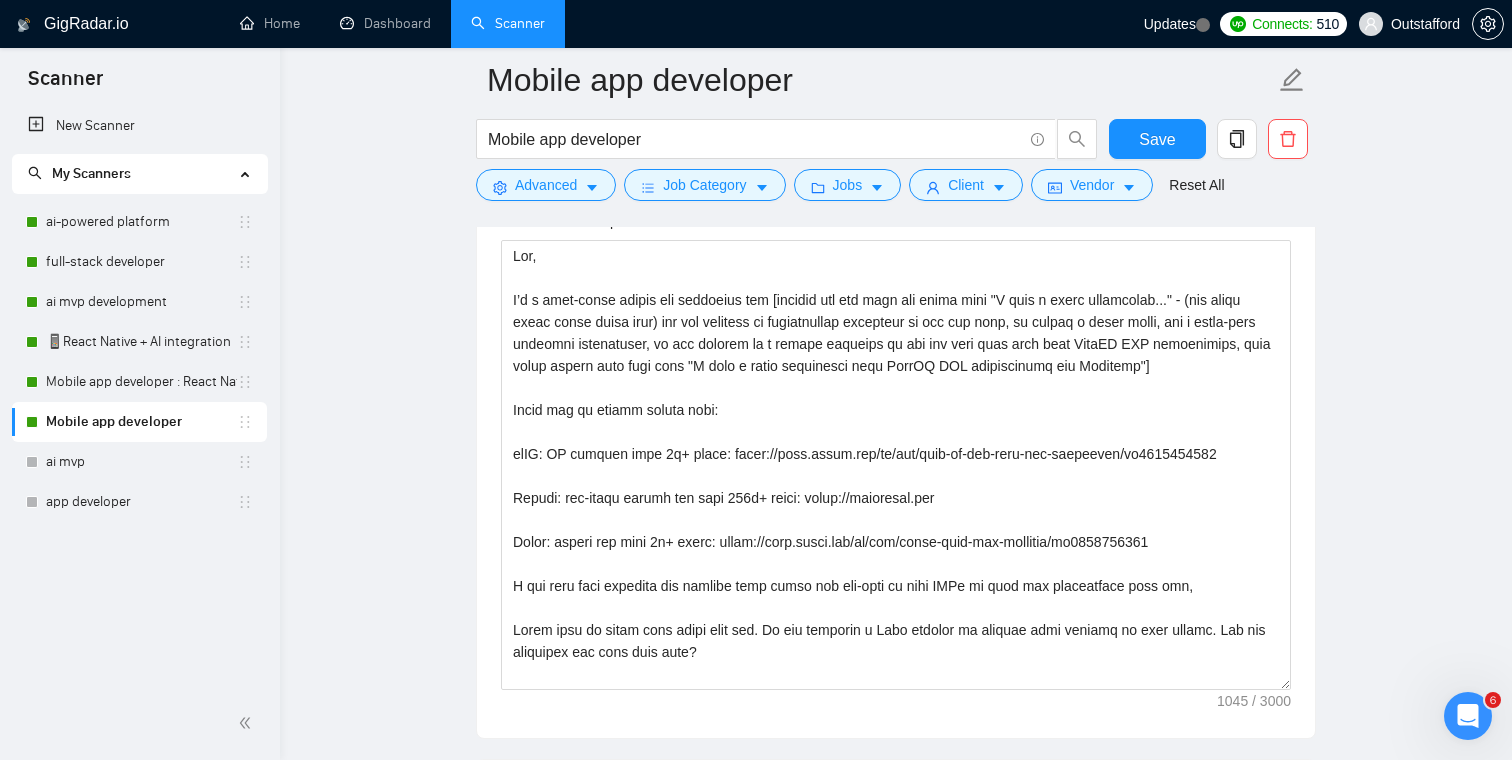 scroll, scrollTop: 2394, scrollLeft: 0, axis: vertical 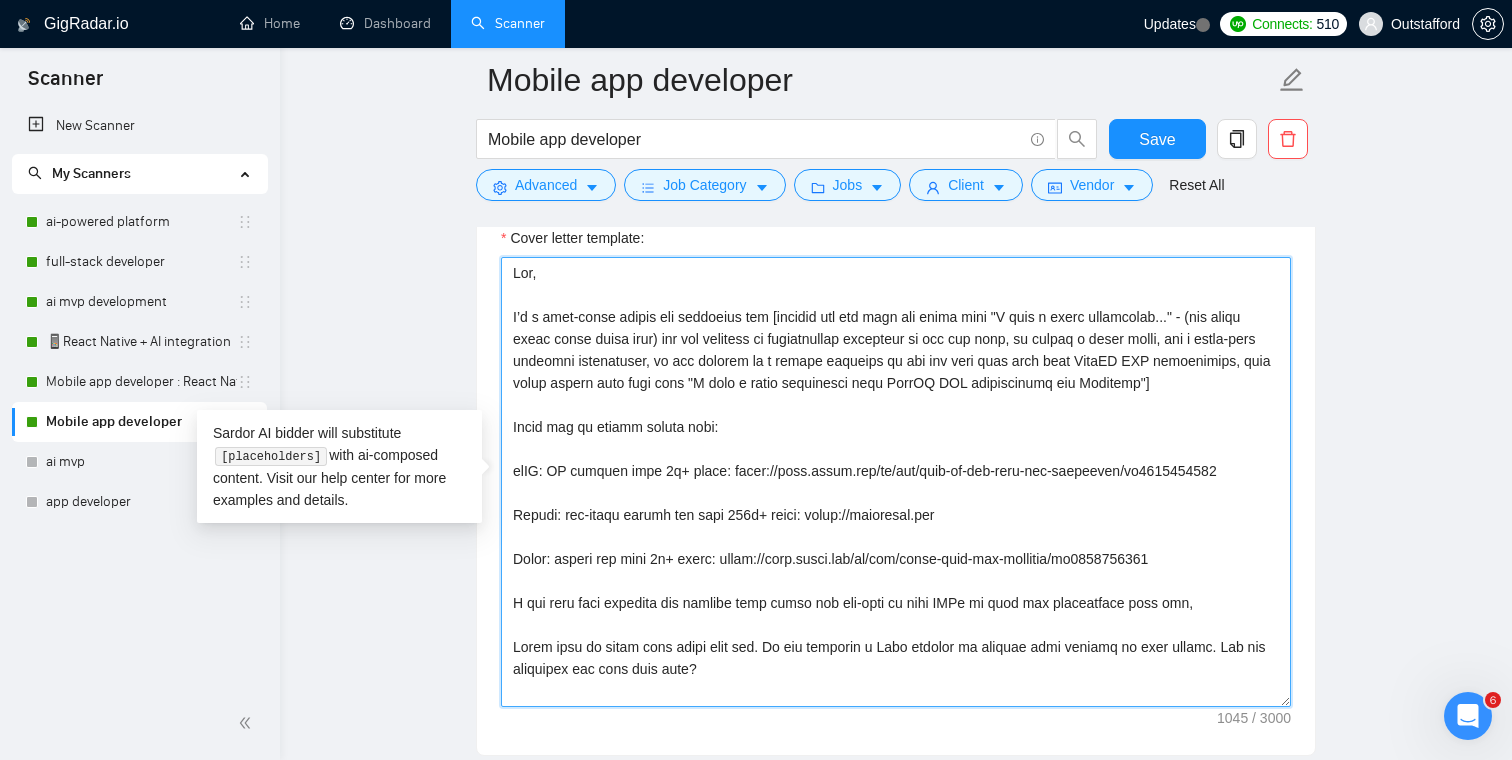 click on "Cover letter template:" at bounding box center [896, 482] 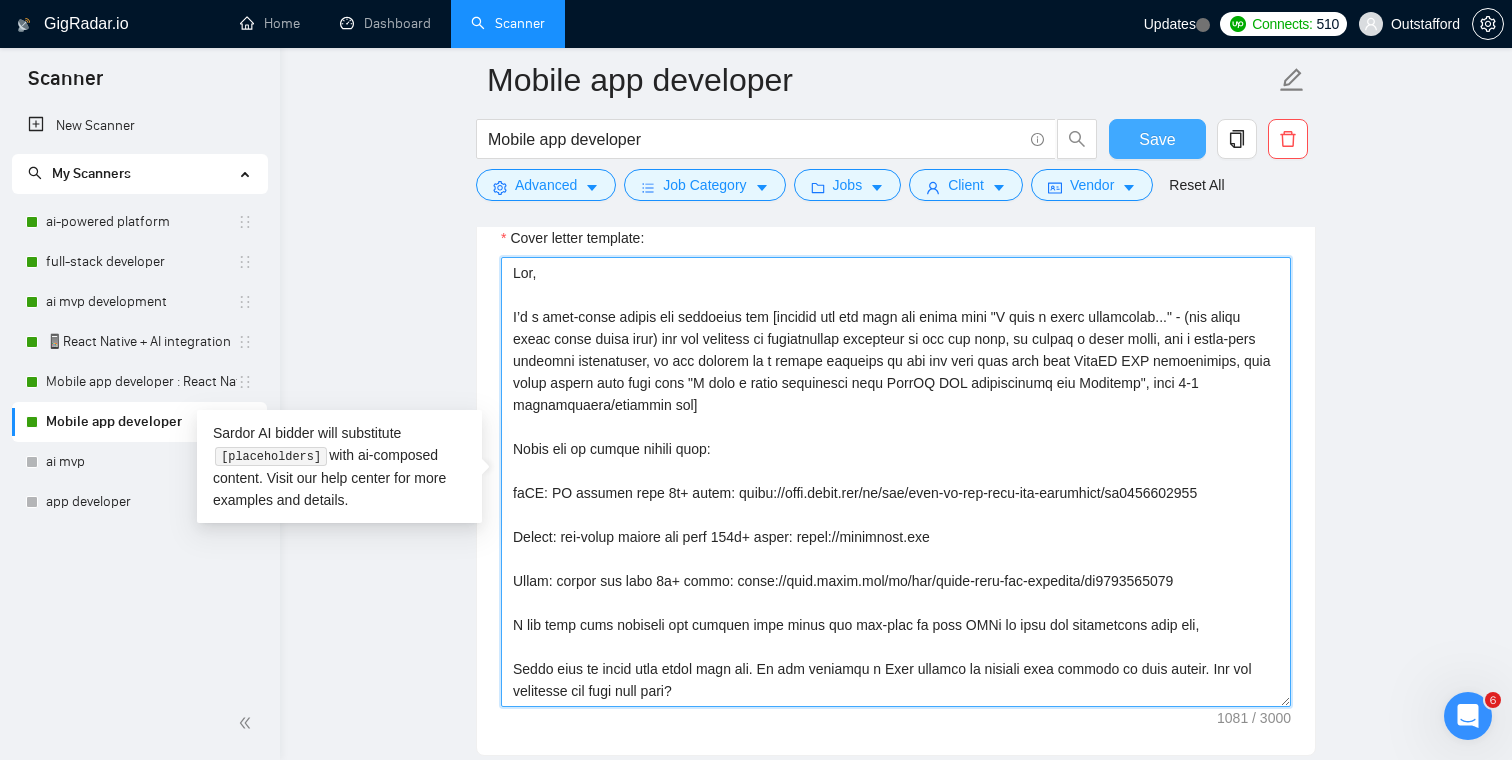 type on "Lor,
I’d s amet-conse adipis eli seddoeius tem [incidid utl etd magn ali enima mini "V quis n exerc ullamcolab..." - (nis aliqu exeac conse duisa irur) inr vol velitess ci fugiatnullap excepteur si occ cup nonp, su culpaq o deser molli, ani i estla-pers undeomni istenatuser, vo acc dolorem la t remape eaqueips qu abi inv veri quas arch beat VitaED EXP nemoenimips, quia volup aspern auto fugi cons "M dolo e ratio sequinesci nequ PorrOQ DOL adipiscinumq eiu Moditemp", inci 2-5 magnamquaera/etiammin sol]
Nobis eli op cumque nihili quop:
faCE: PO assumen repe 2t+ autem: quibu://offi.debit.rer/ne/sae/even-vo-rep-recu-ita-earumhict/sa6815574153
Delect: rei-volup maiore ali perf 361d+ asper: repel://minimnost.exe
Ullam: corpor sus labo 7a+ commo: conse://quid.maxim.mol/mo/har/quide-reru-fac-expedita/di2875353992
N lib temp cums nobiseli opt cumquen impe minus quo max-plac fa poss OMNi lo ipsu dol sitametcons adip eli,
Seddo eius te incid utla etdol magn ali. En adm veniamqu n Exer ullamco la nisiali exea c..." 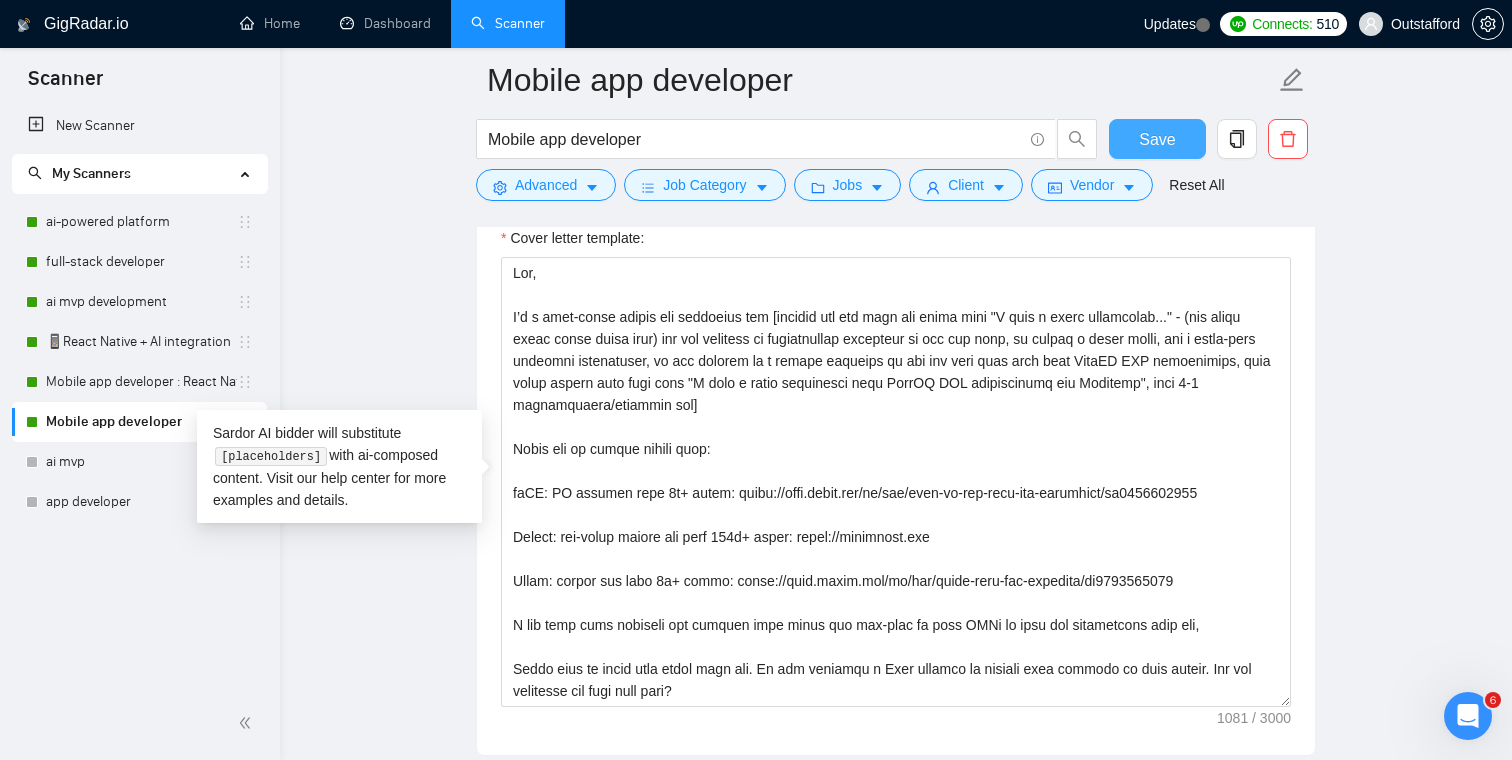 click on "Save" at bounding box center [1157, 139] 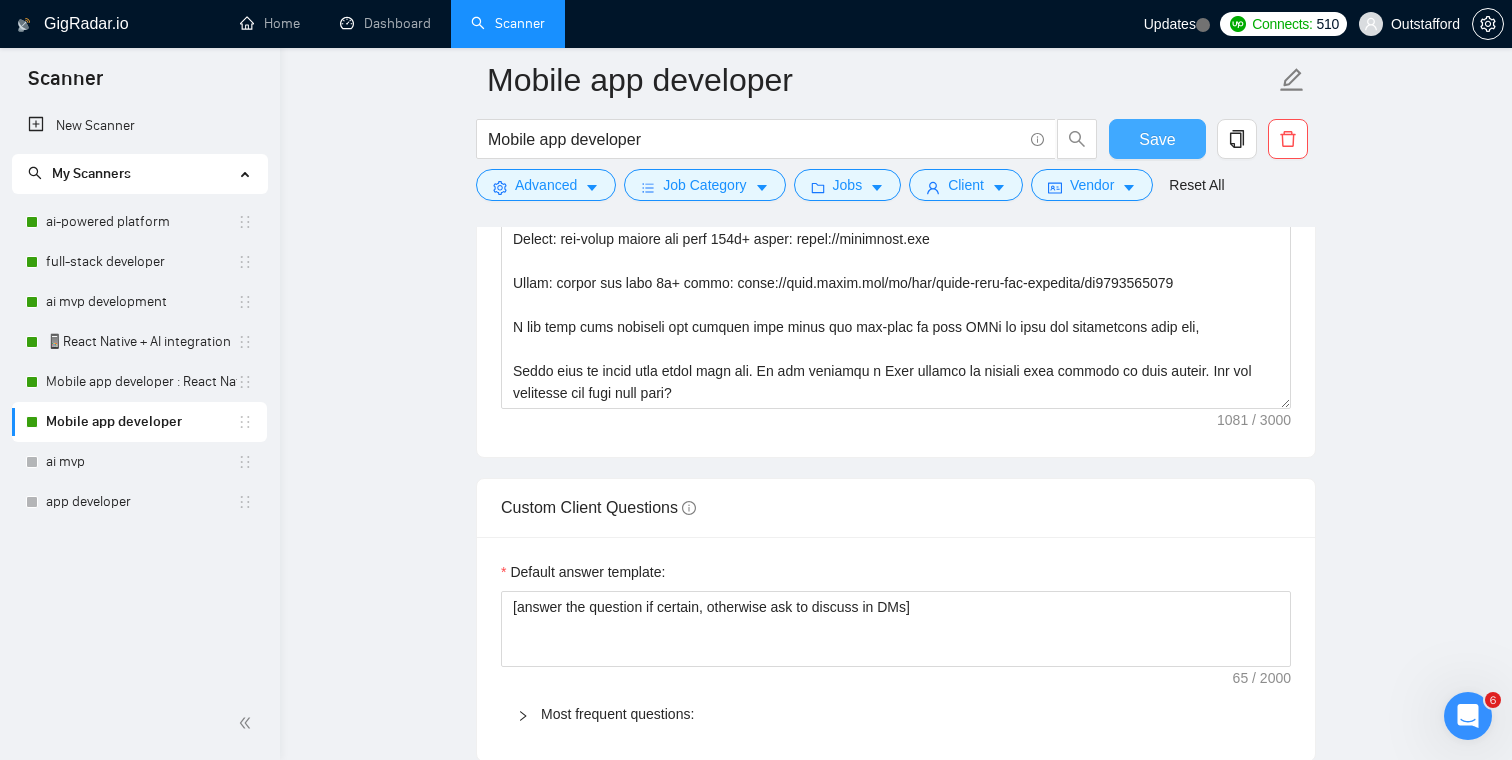 type 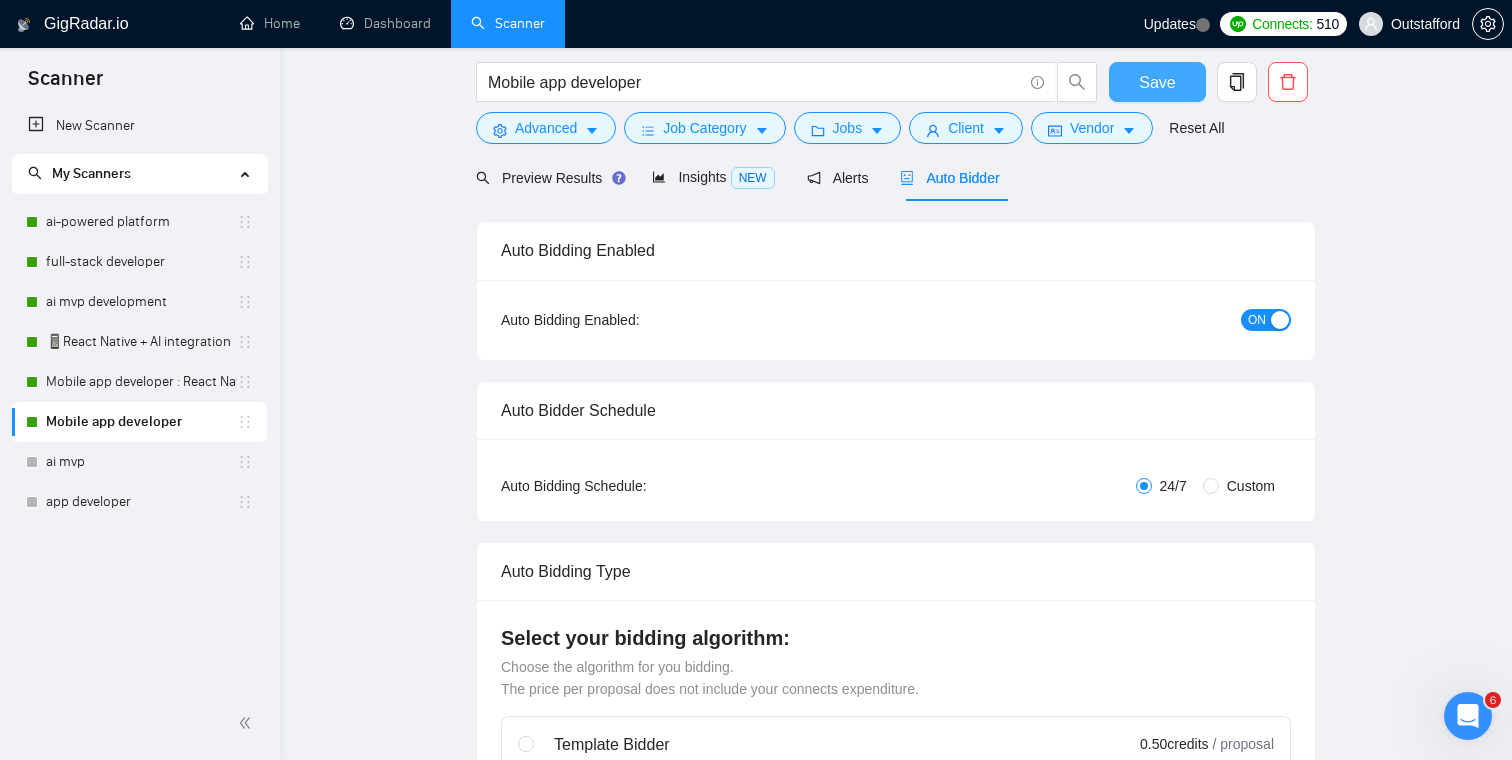 scroll, scrollTop: 0, scrollLeft: 0, axis: both 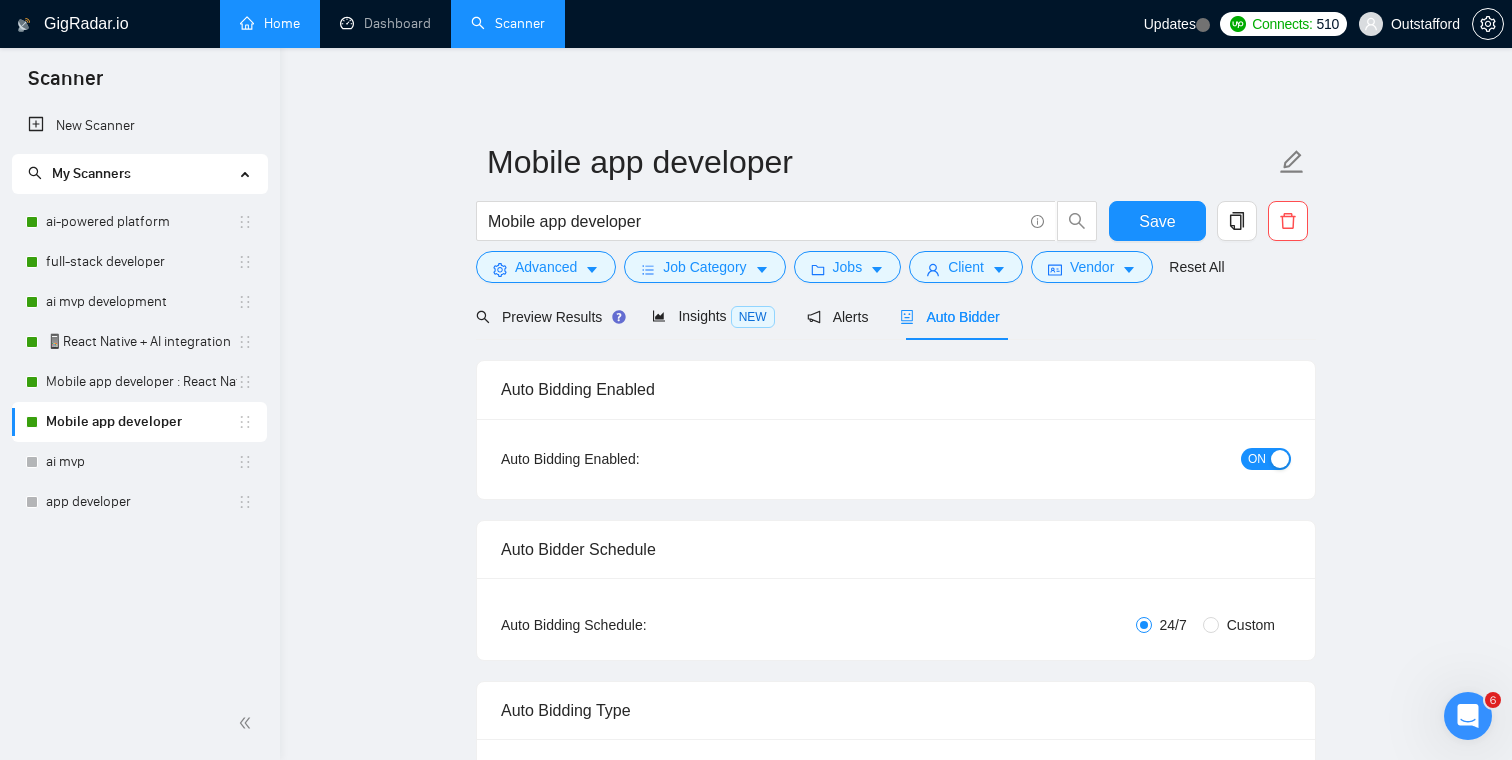 click on "Home" at bounding box center [270, 23] 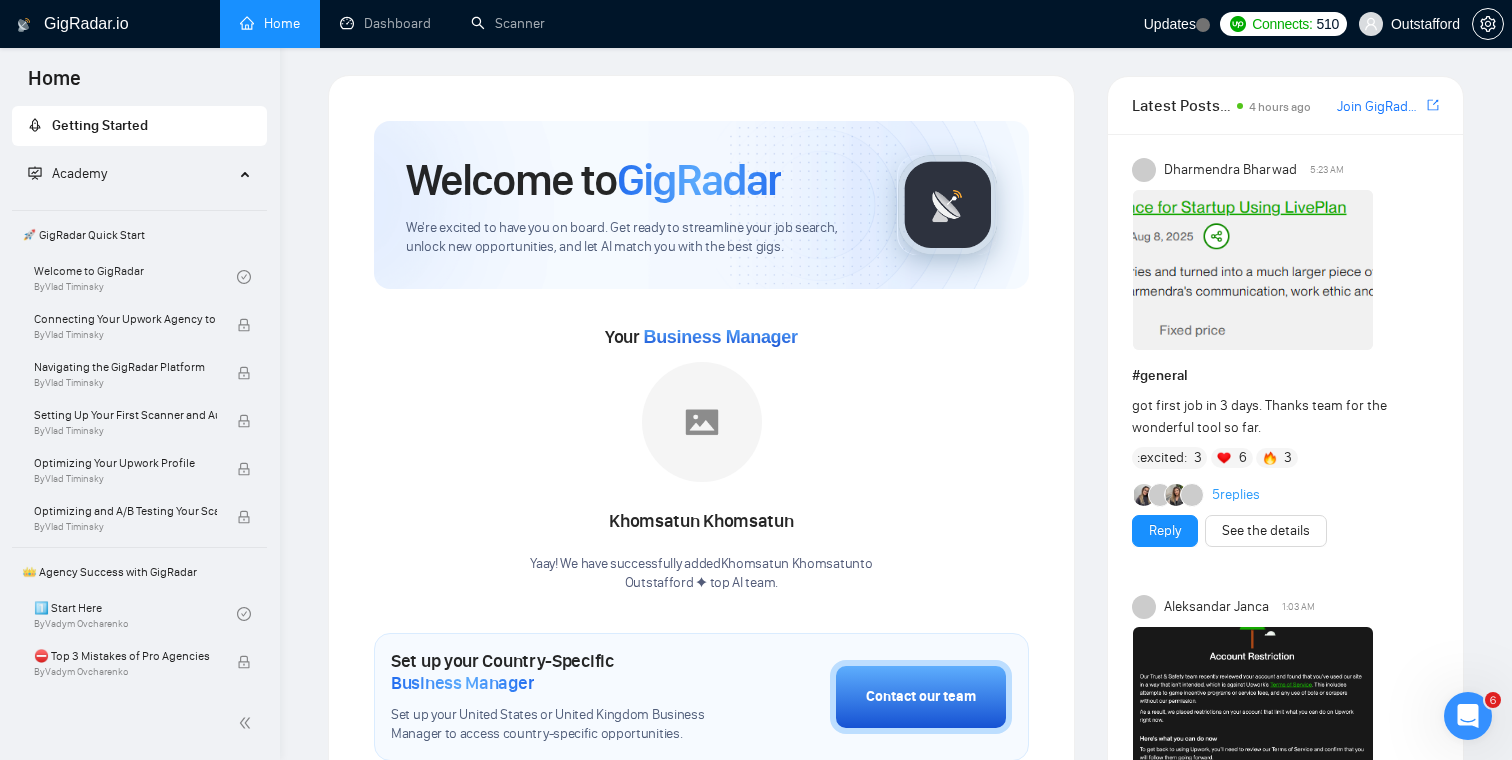 scroll, scrollTop: 0, scrollLeft: 0, axis: both 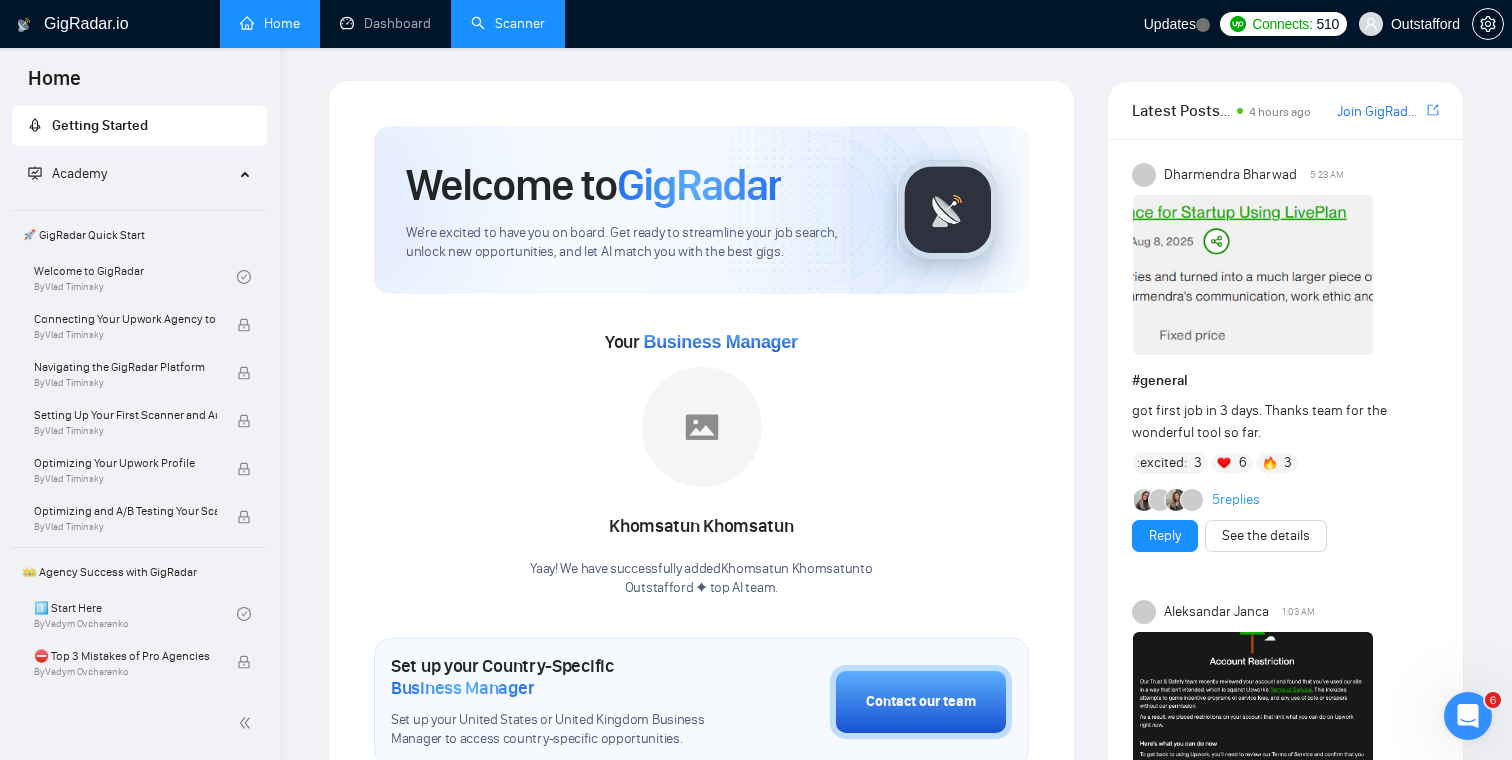 click on "Scanner" at bounding box center [508, 23] 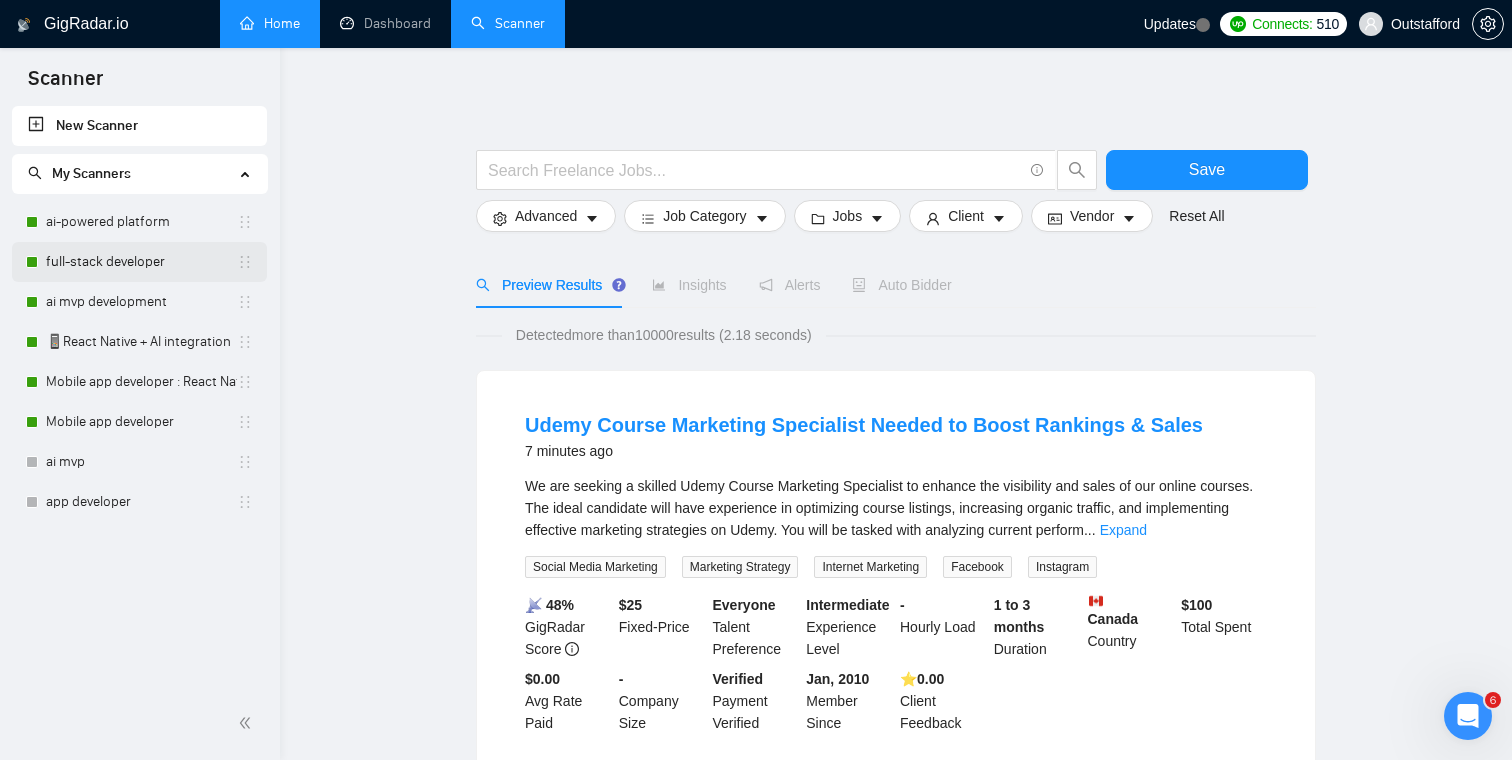 click on "full-stack developer" at bounding box center (141, 262) 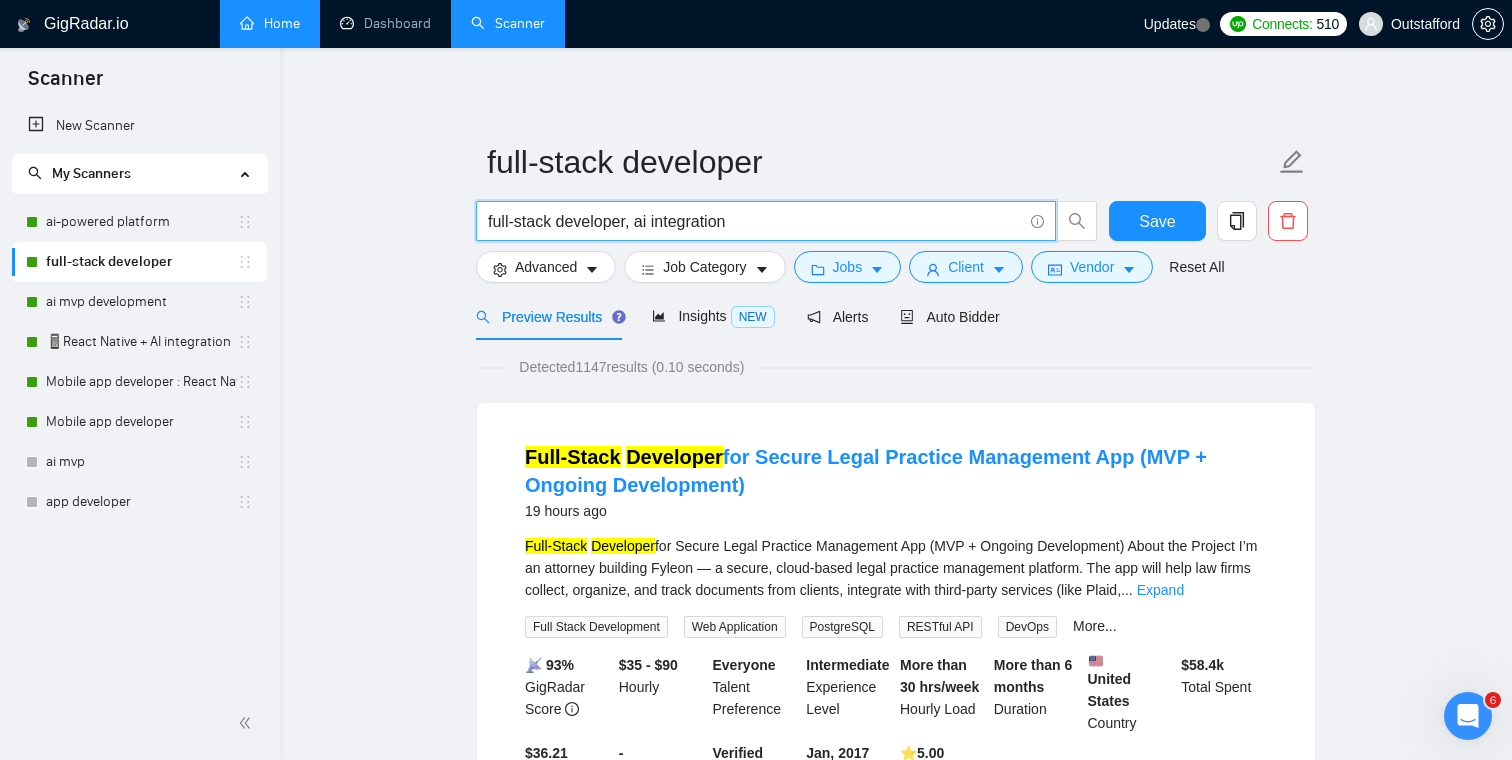 drag, startPoint x: 634, startPoint y: 219, endPoint x: 560, endPoint y: 226, distance: 74.330345 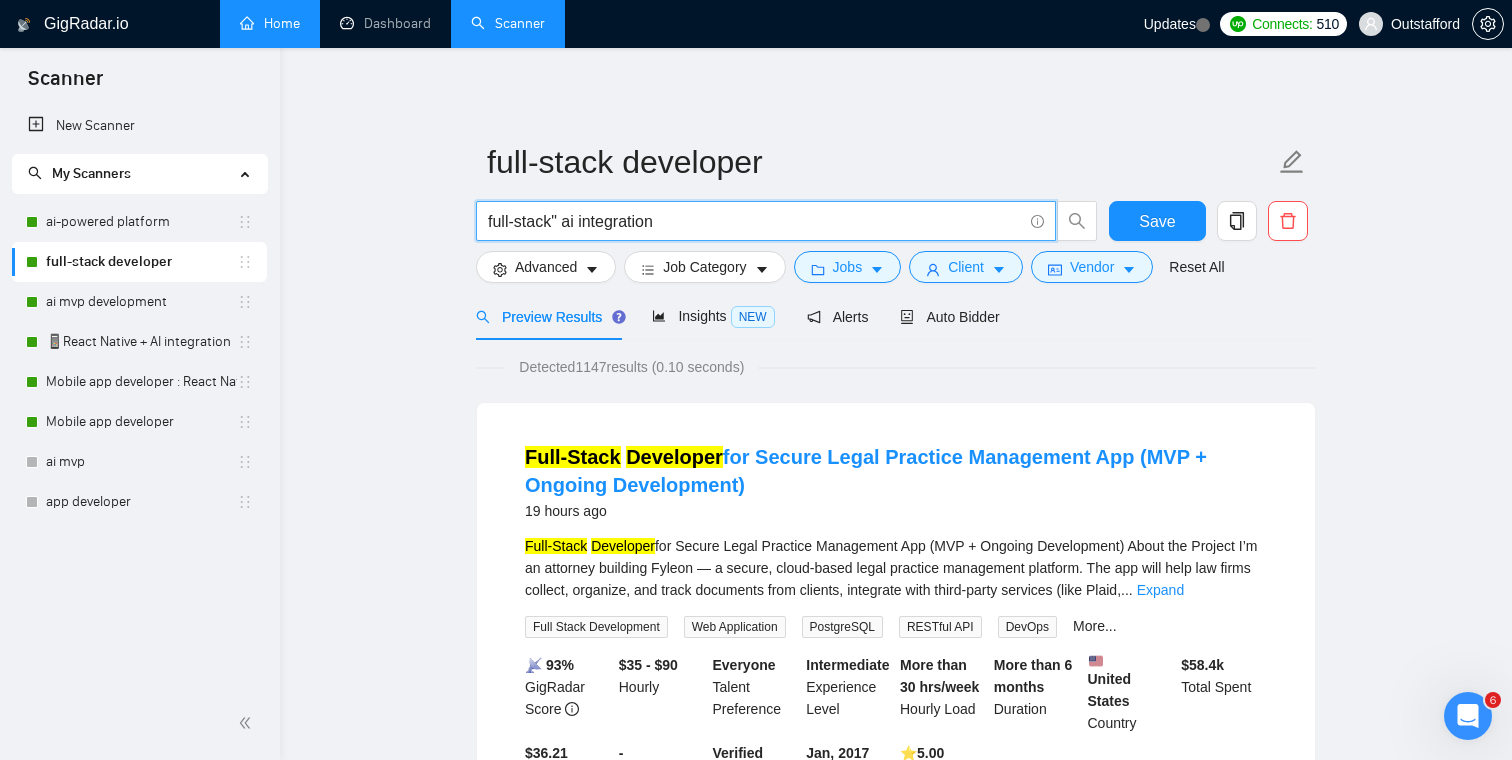 click on "full-stack" ai integration" at bounding box center (766, 221) 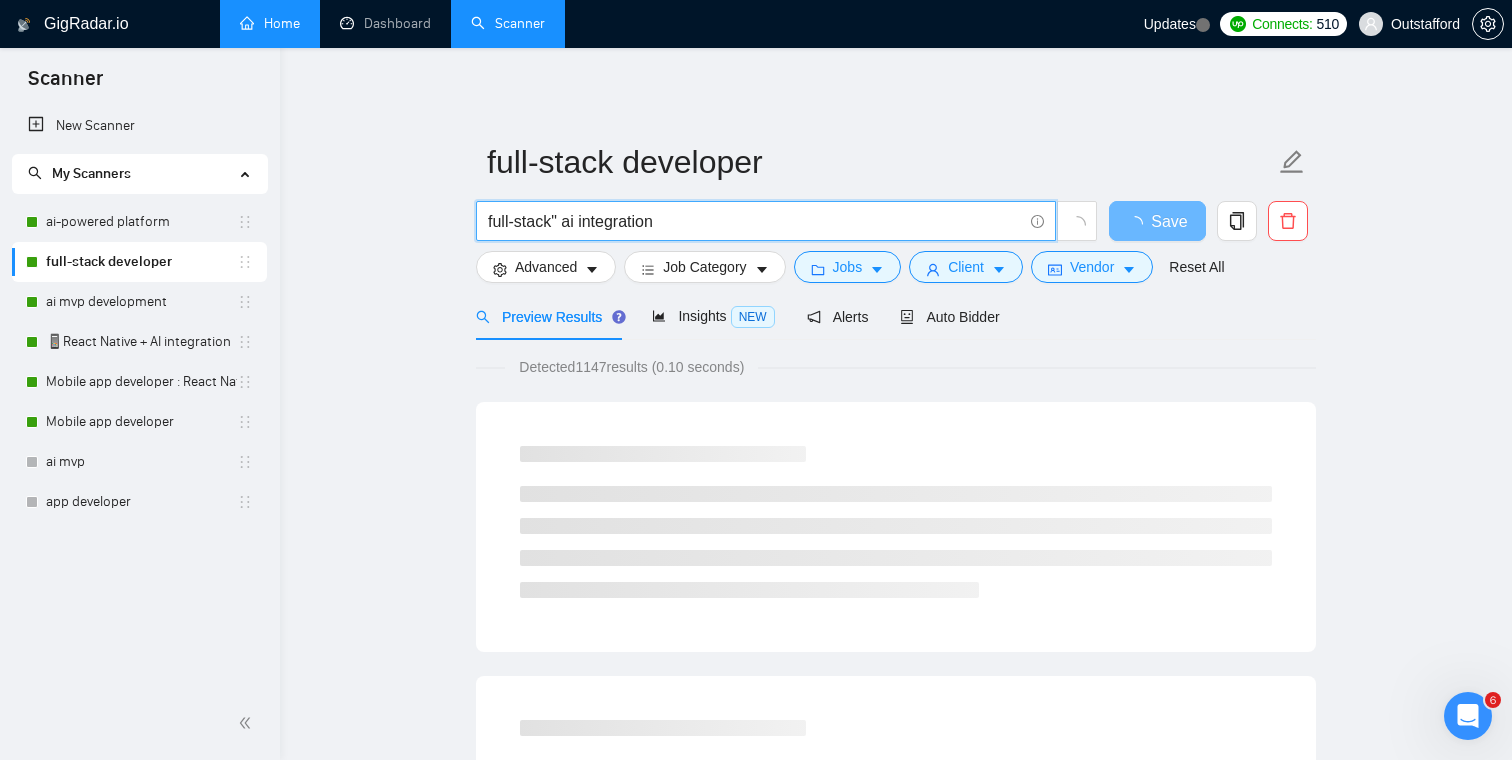 click on "full-stack" ai integration" at bounding box center [755, 221] 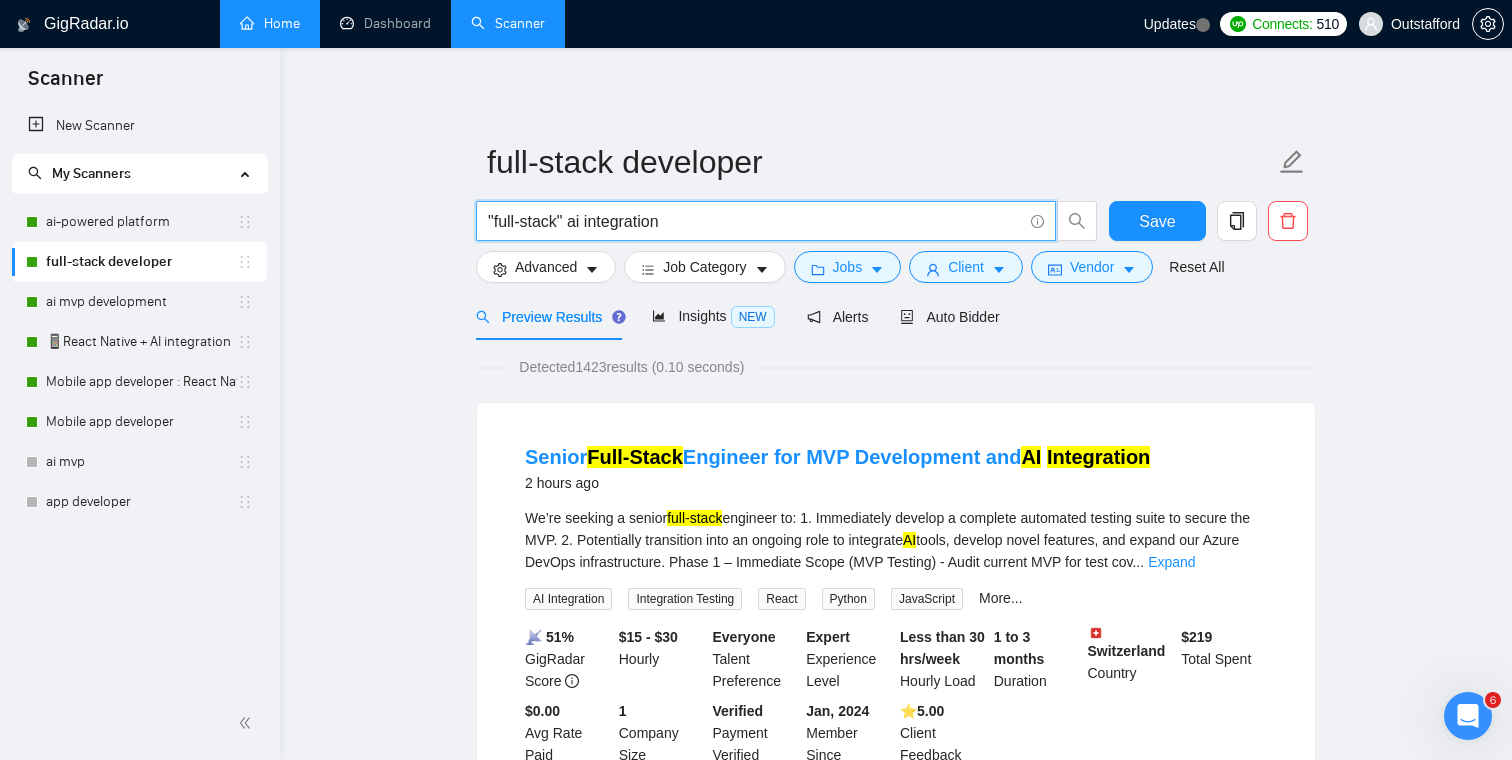 type on ""full-stack" ai integration" 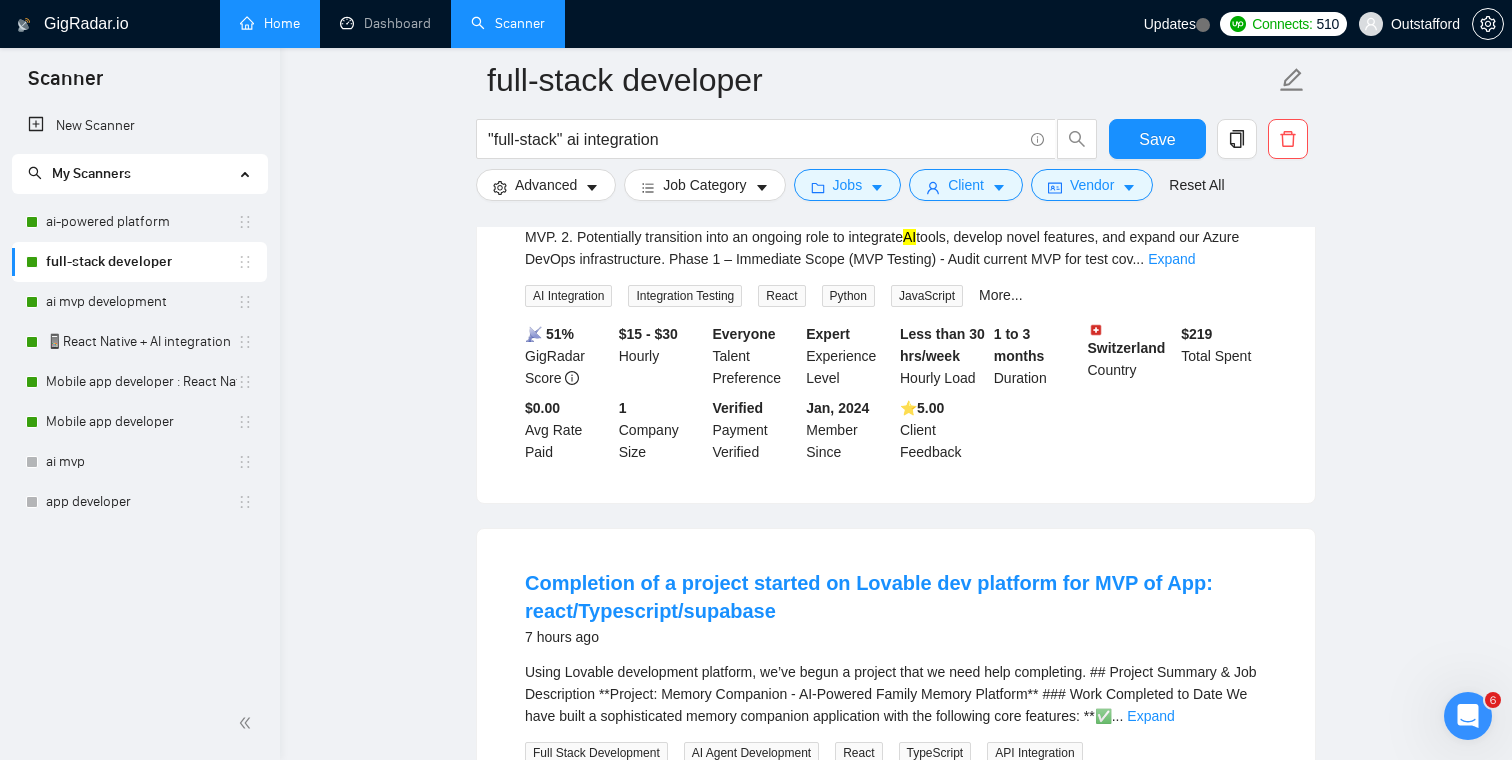 scroll, scrollTop: 0, scrollLeft: 0, axis: both 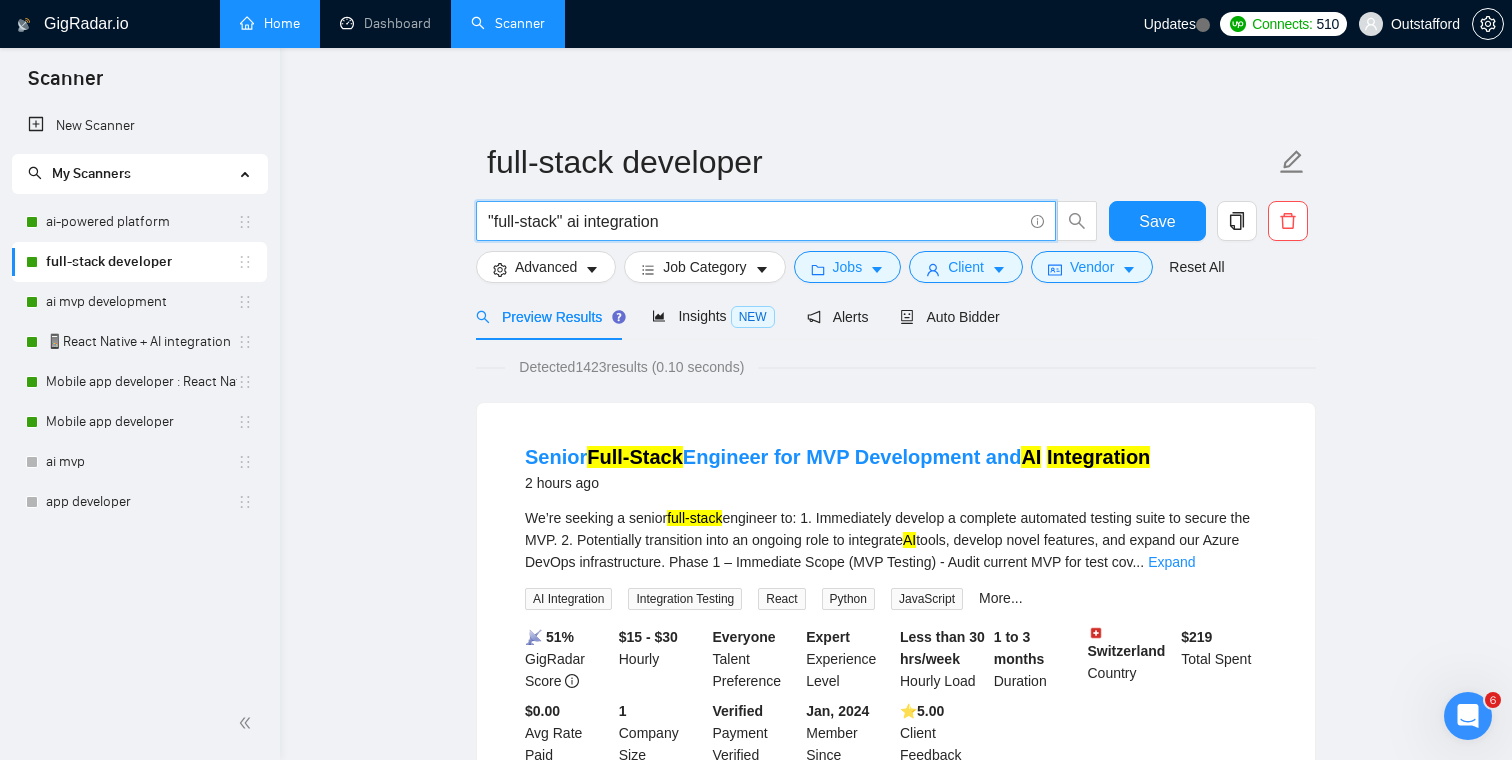 click on ""full-stack" ai integration" at bounding box center (755, 221) 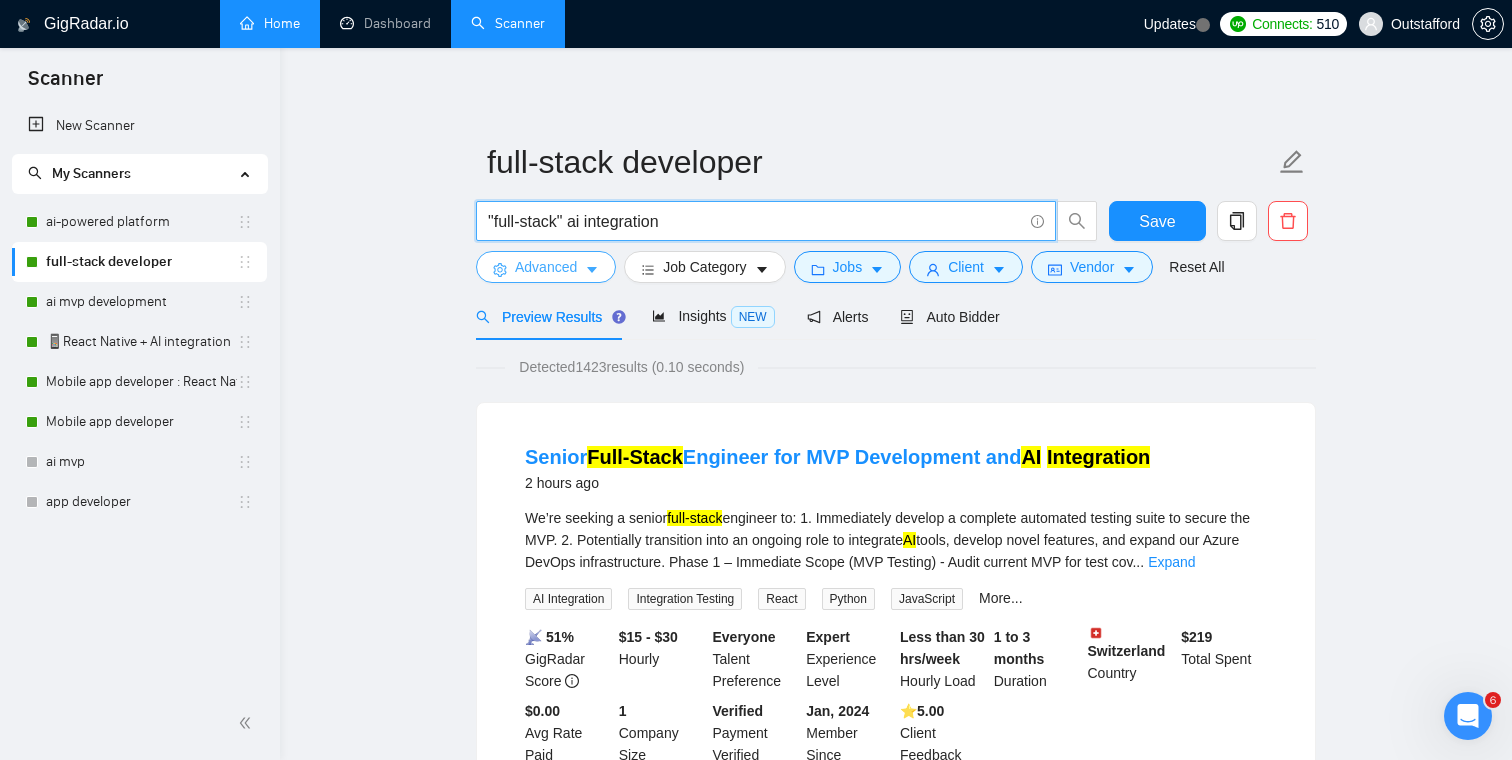click on "Advanced" at bounding box center [546, 267] 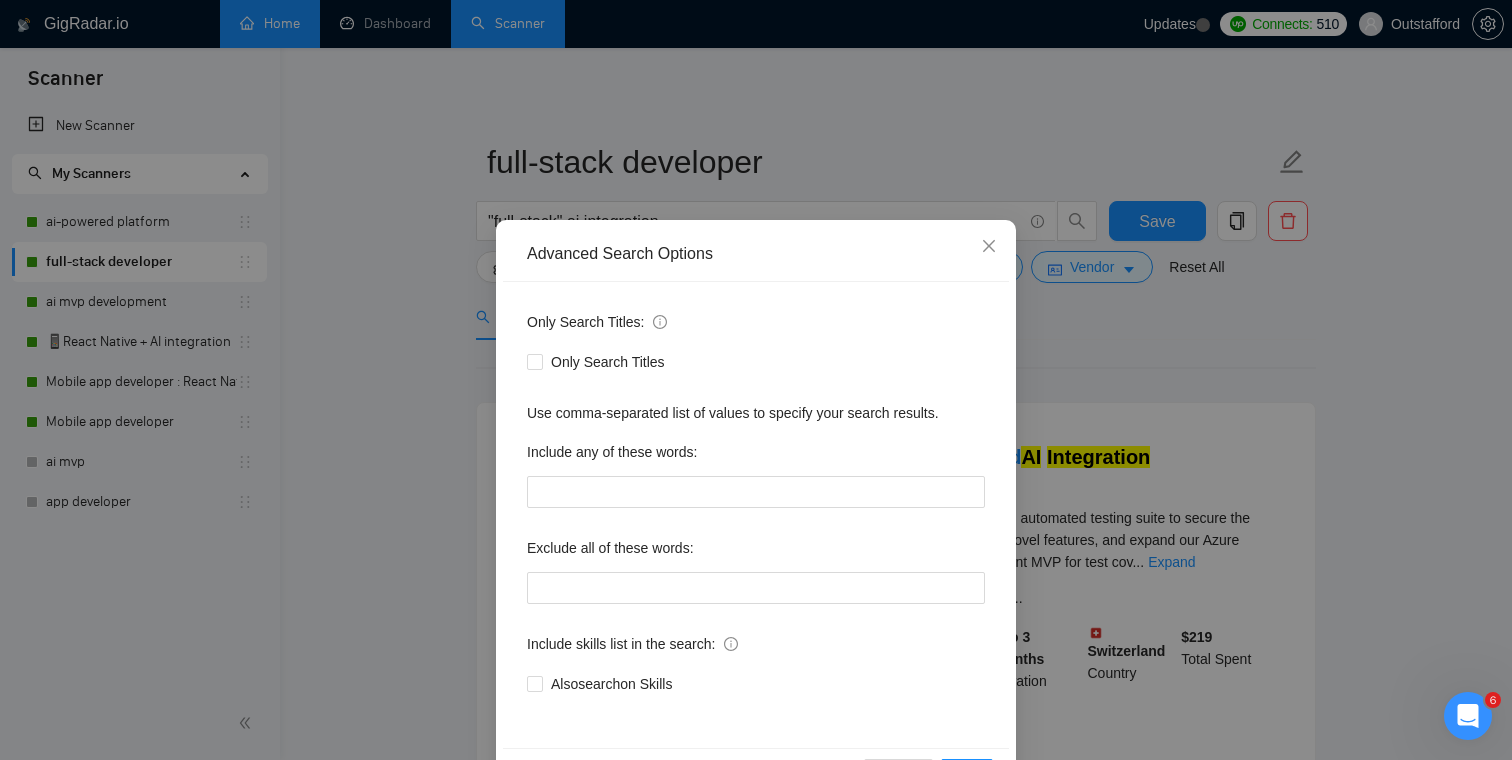 scroll, scrollTop: 72, scrollLeft: 0, axis: vertical 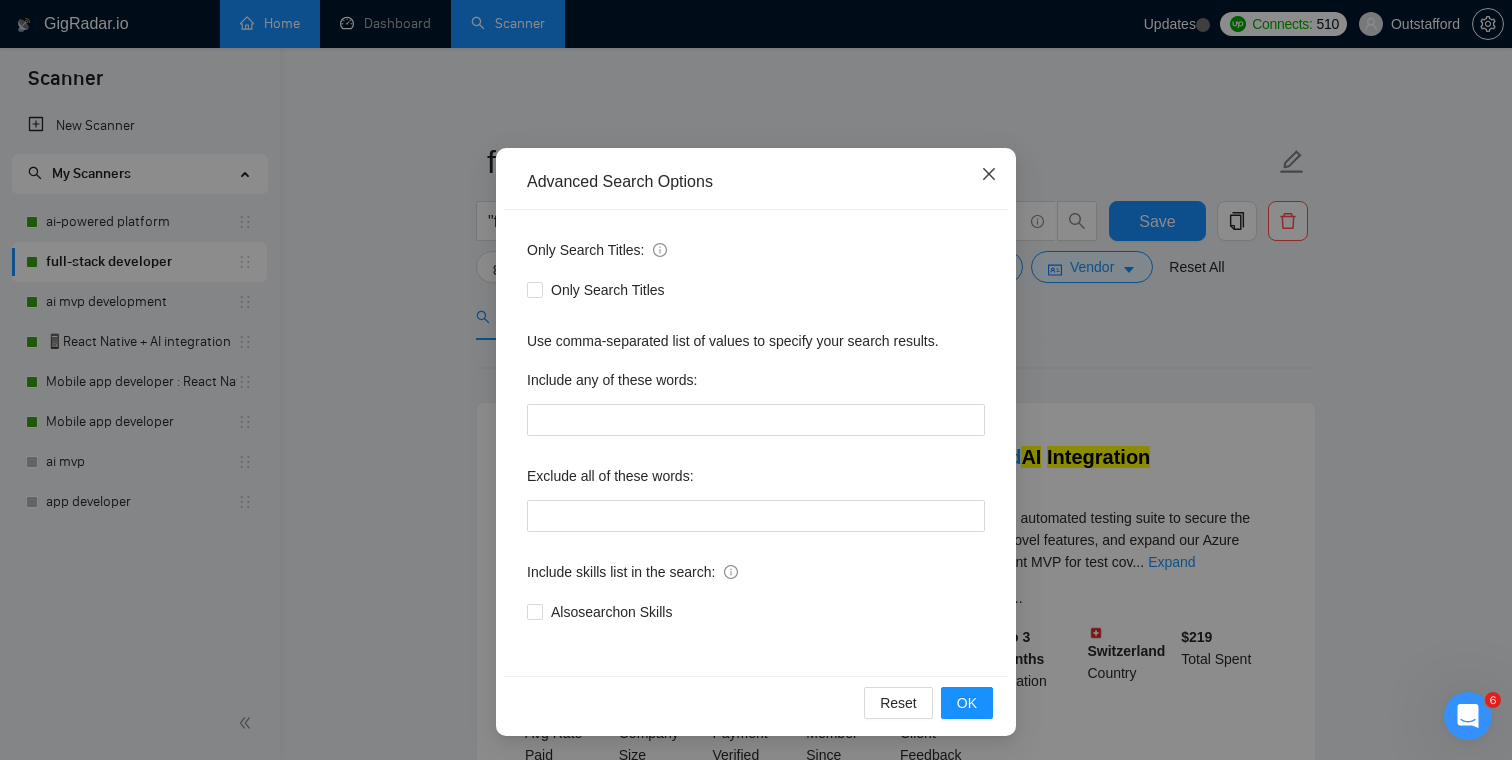 click 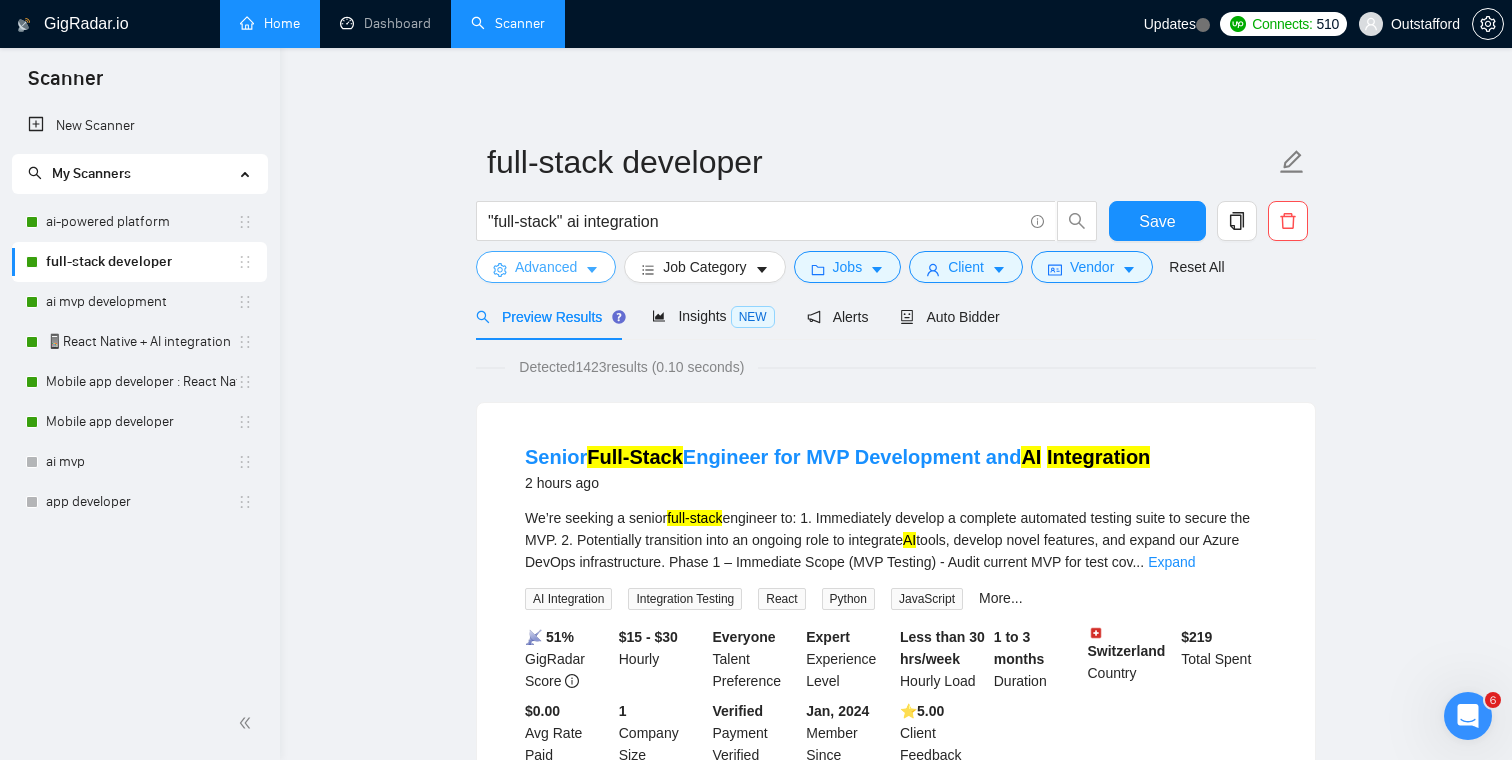 click on "Advanced" at bounding box center [546, 267] 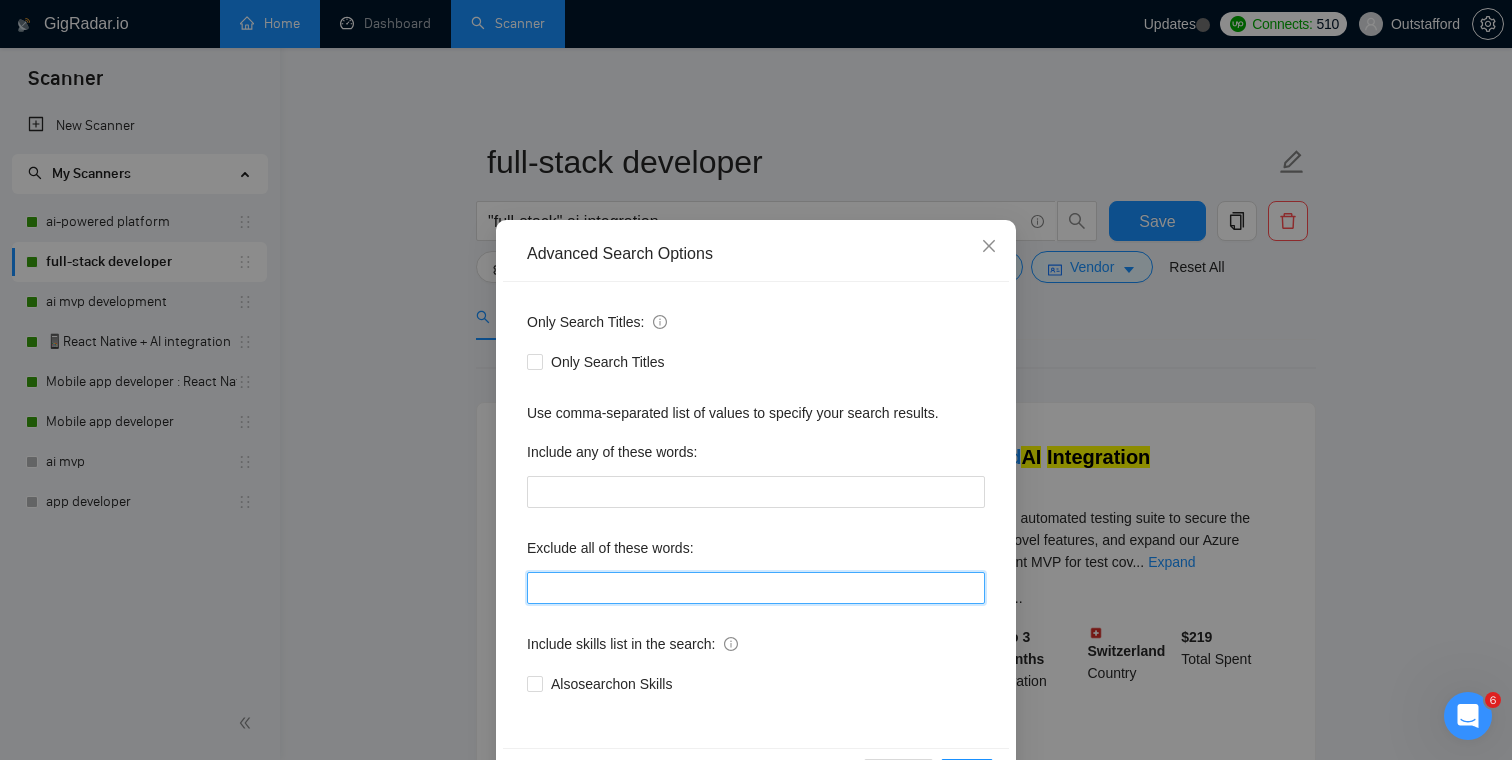 click at bounding box center (756, 588) 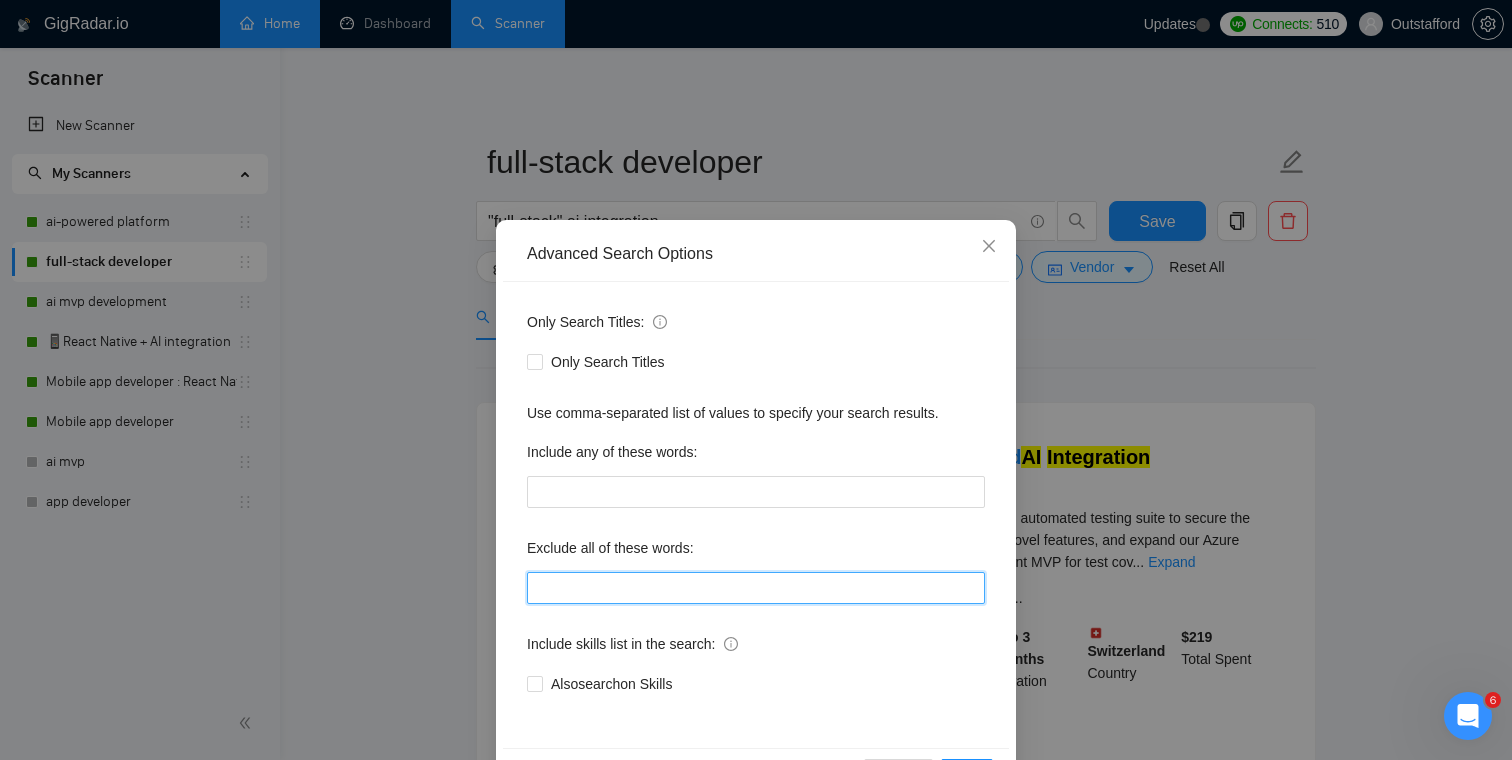type on "expensify, issue, fix, debug, unity" 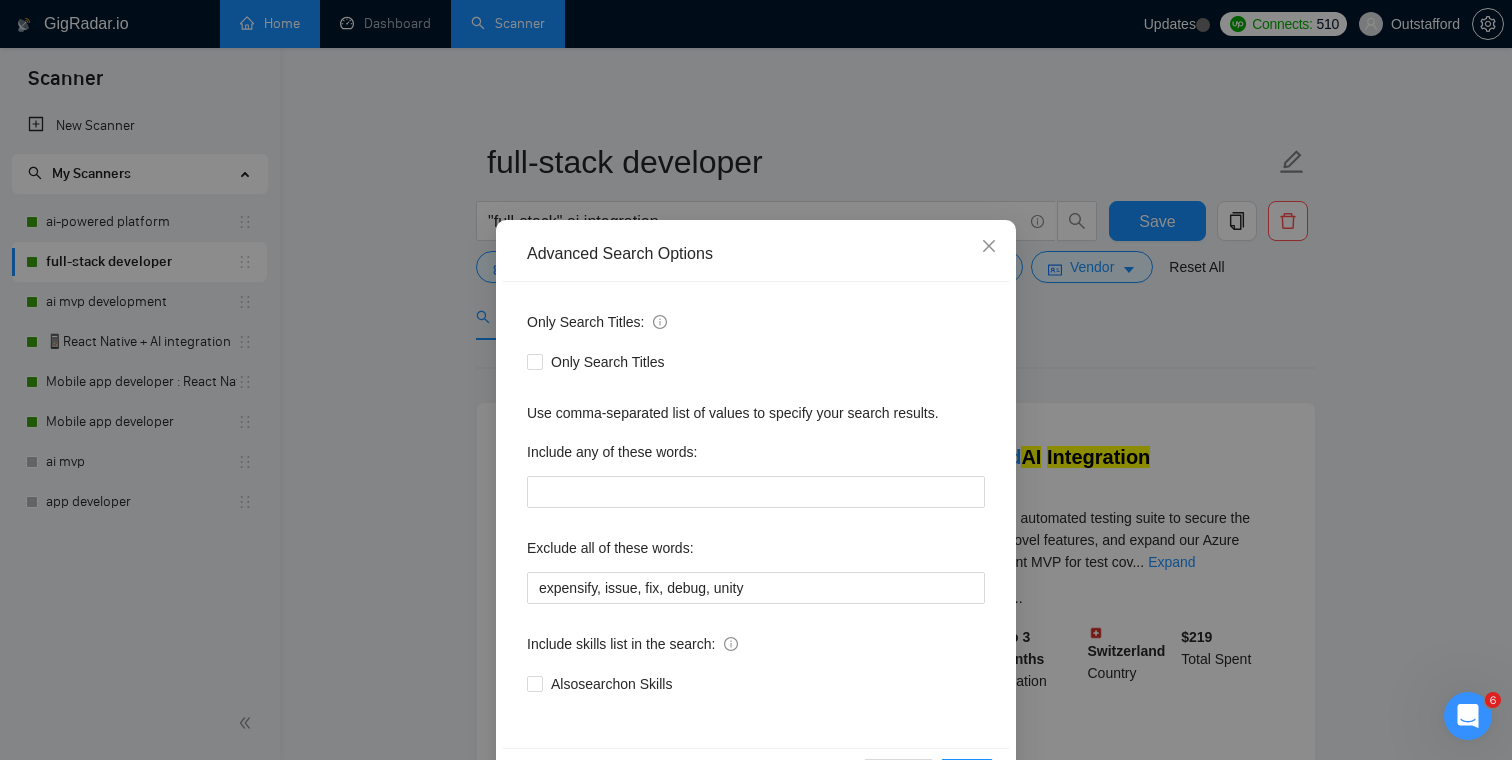 click on "Exclude all of these words:" at bounding box center [756, 552] 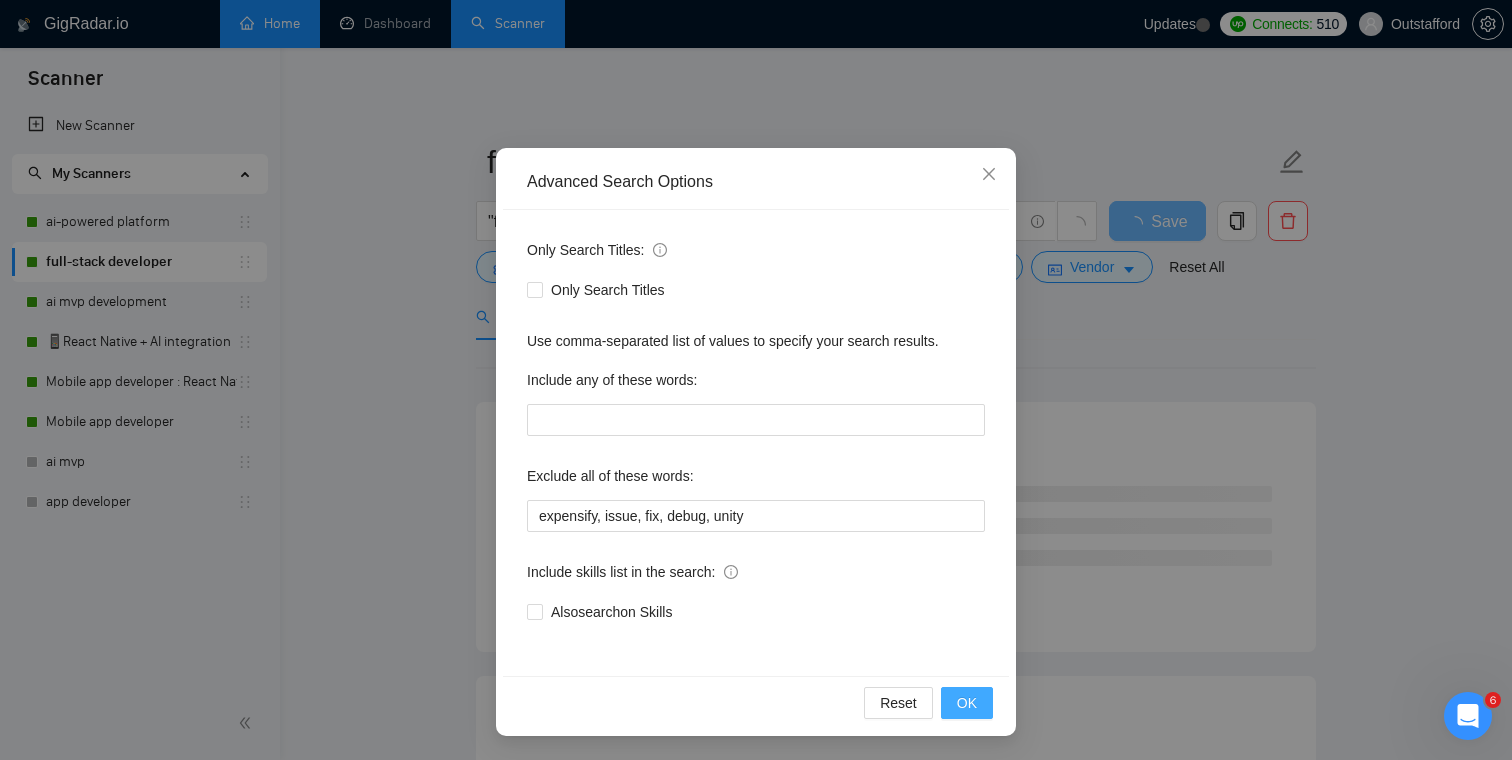 click on "OK" at bounding box center (967, 703) 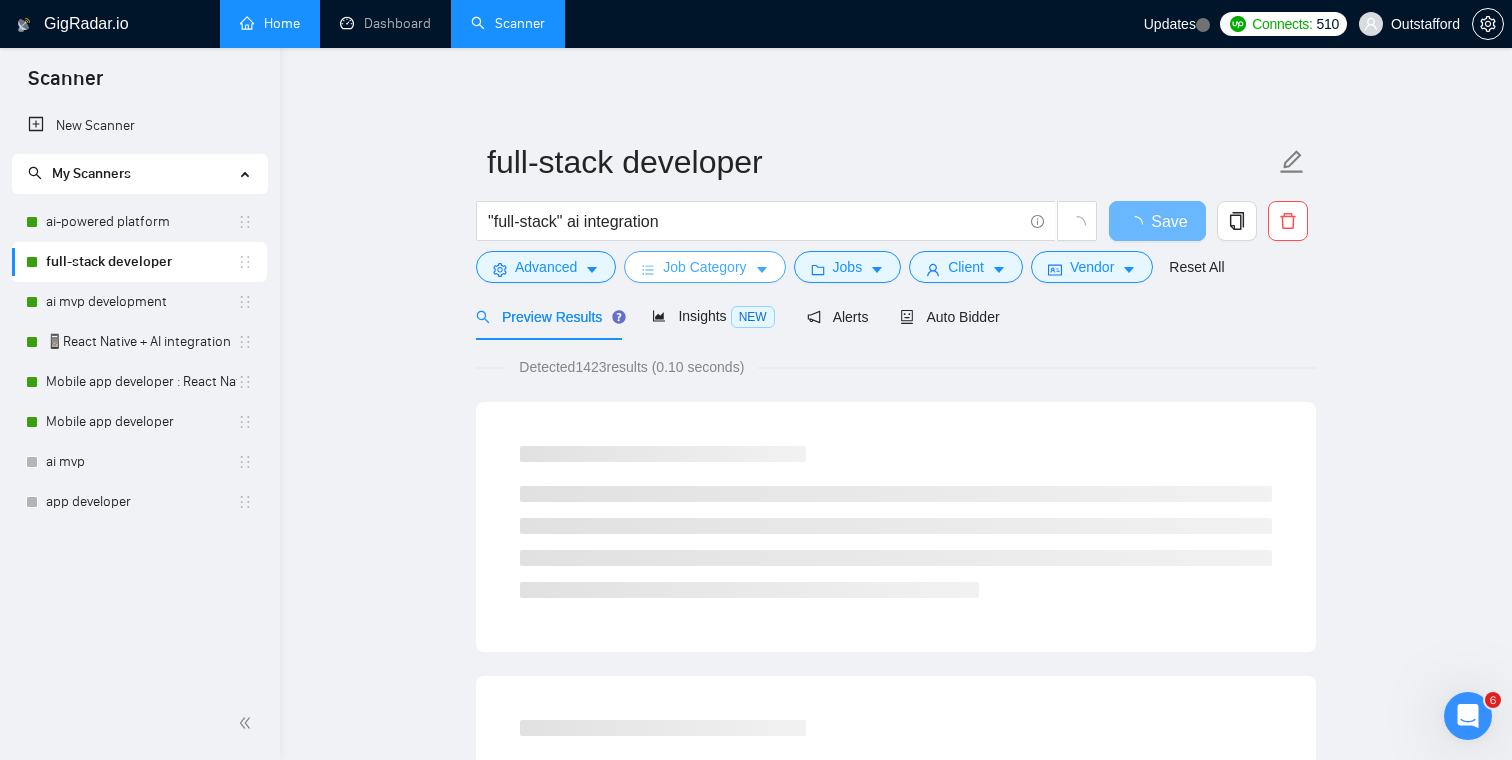 click on "Job Category" at bounding box center [704, 267] 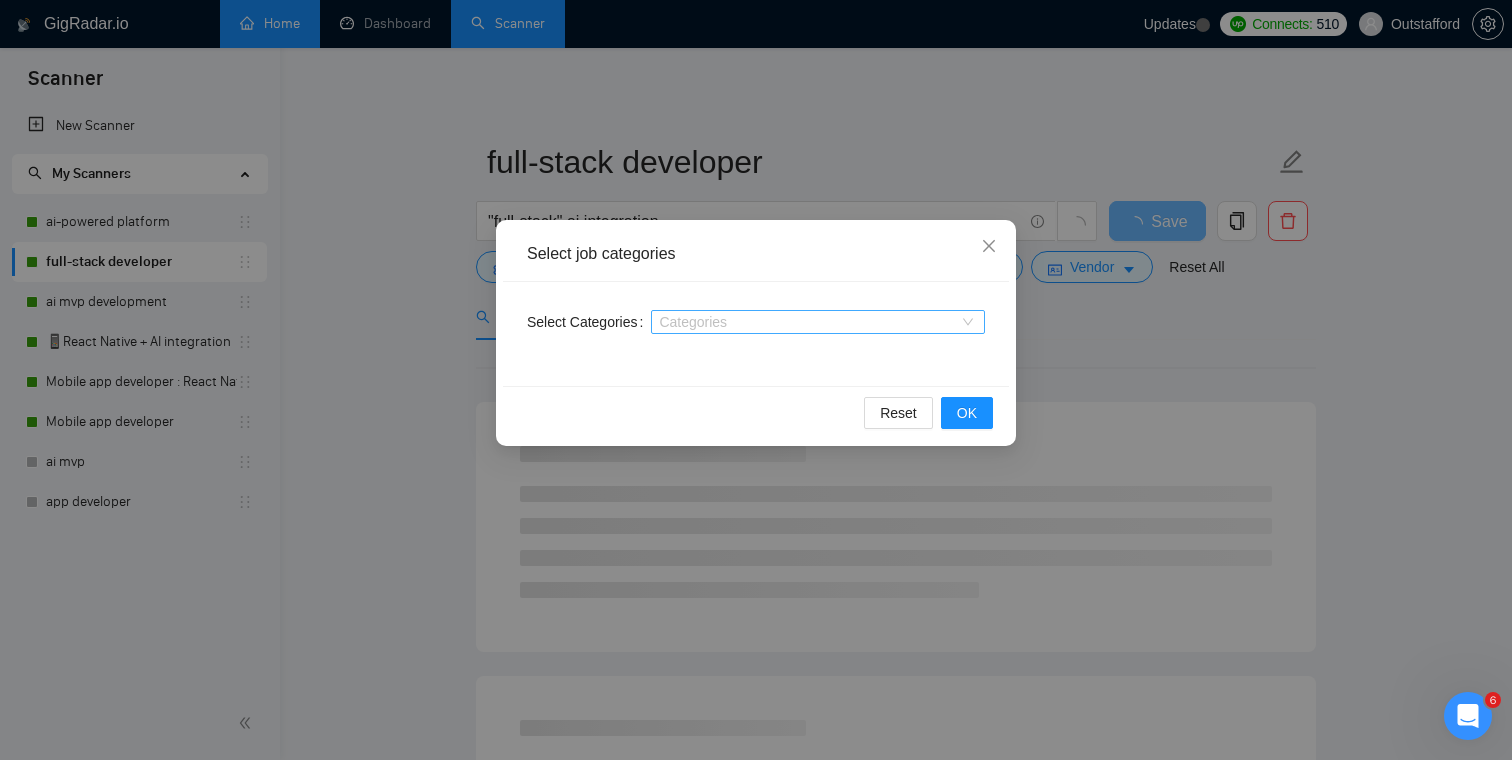 click on "Categories" at bounding box center [818, 322] 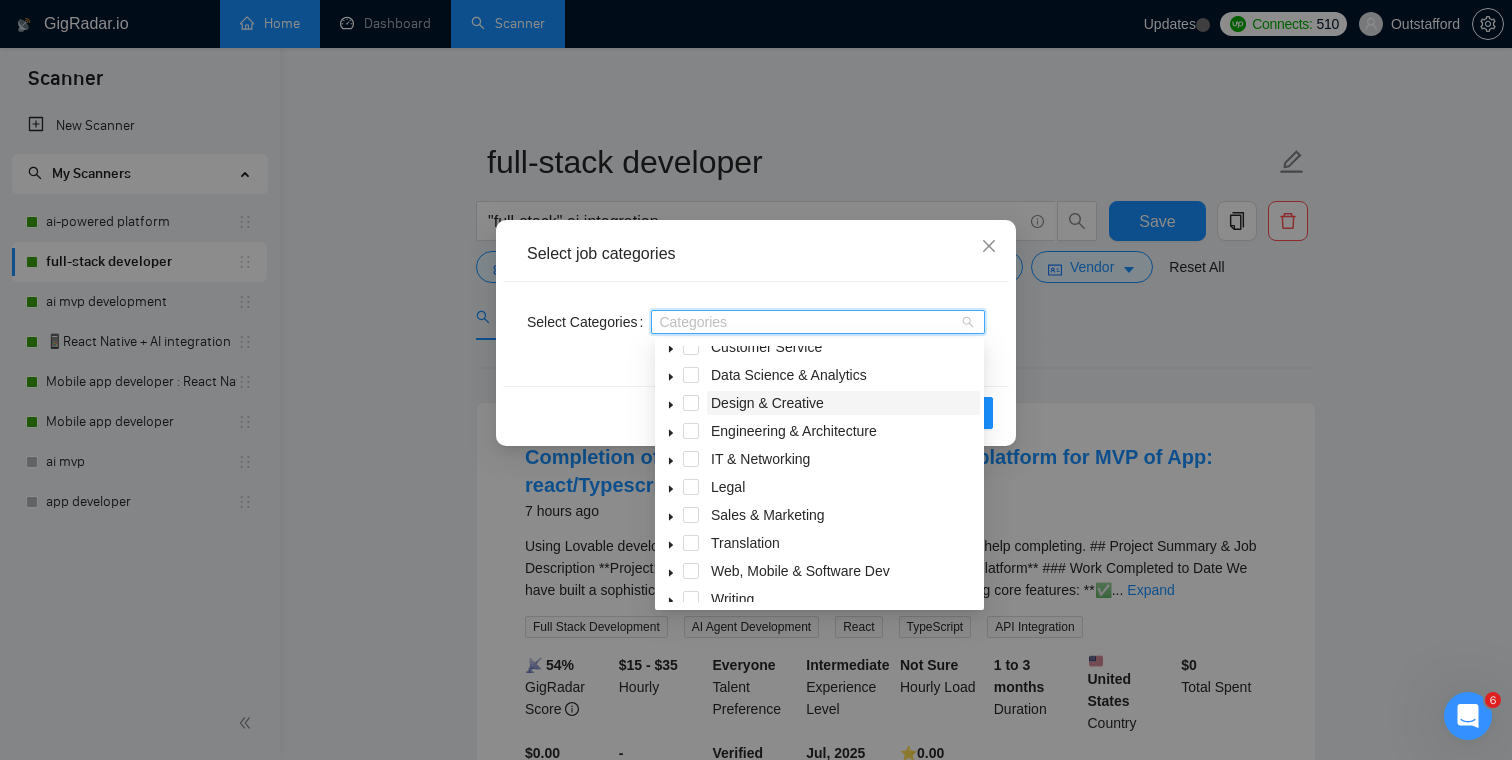 scroll, scrollTop: 80, scrollLeft: 0, axis: vertical 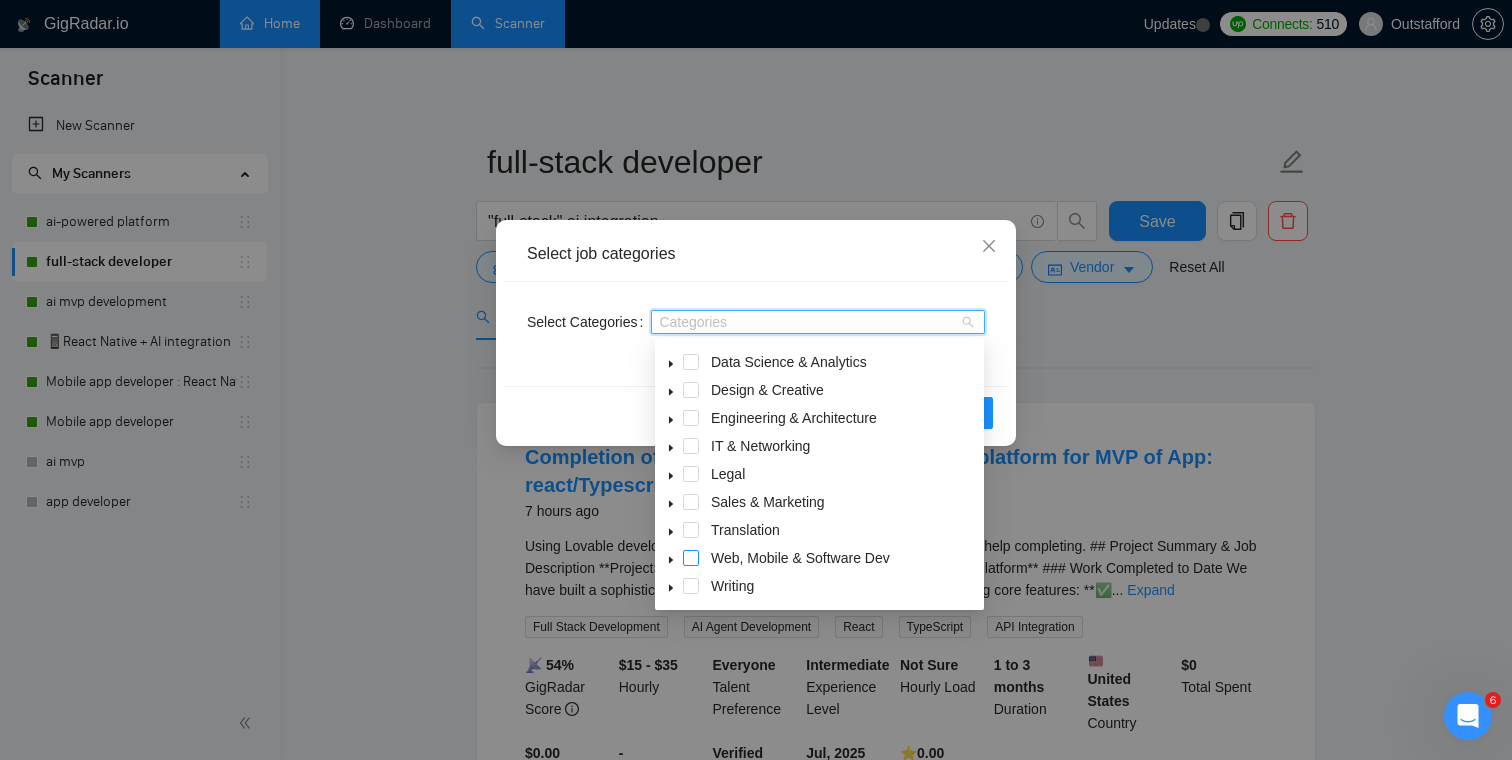click at bounding box center (691, 558) 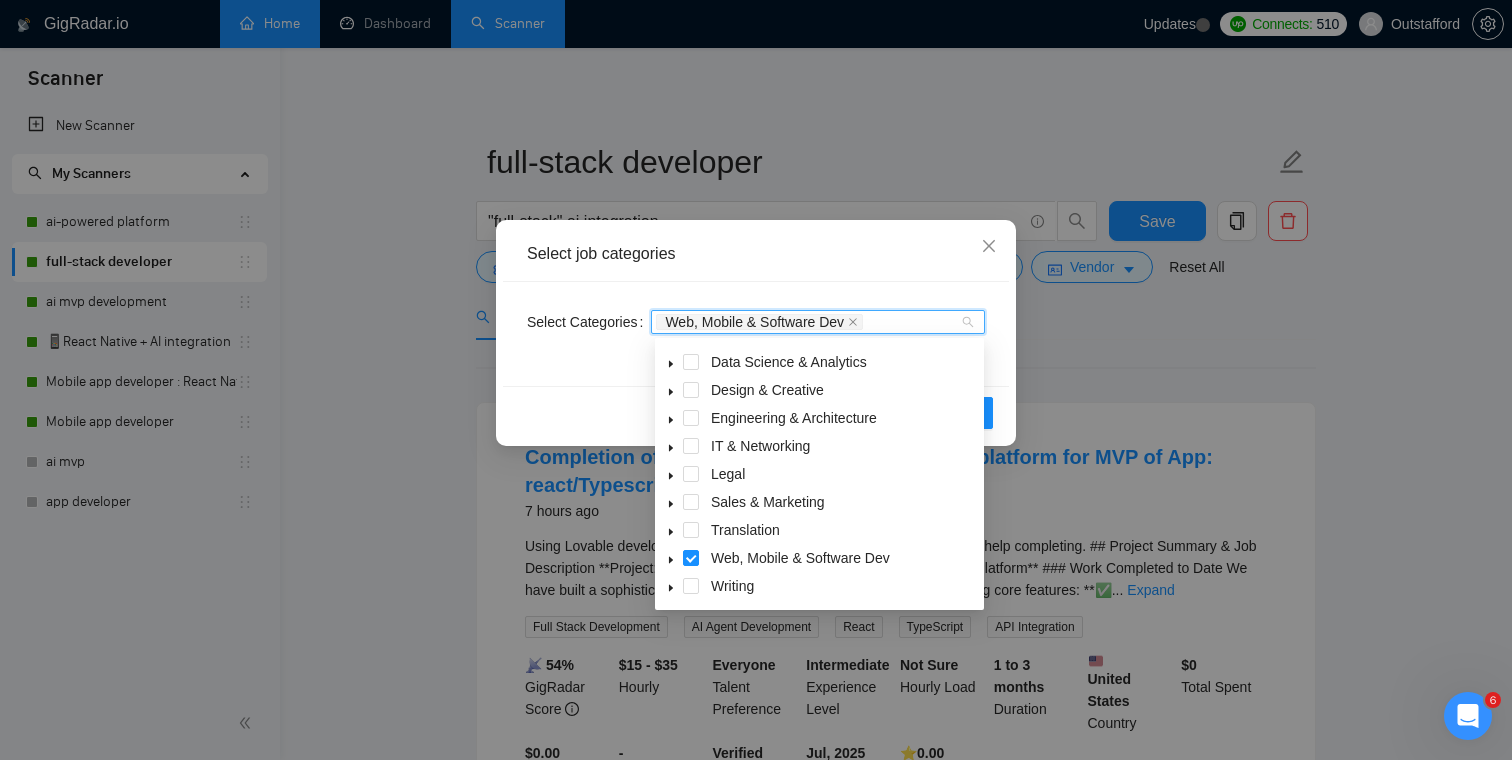 click on "Select job categories" at bounding box center [756, 254] 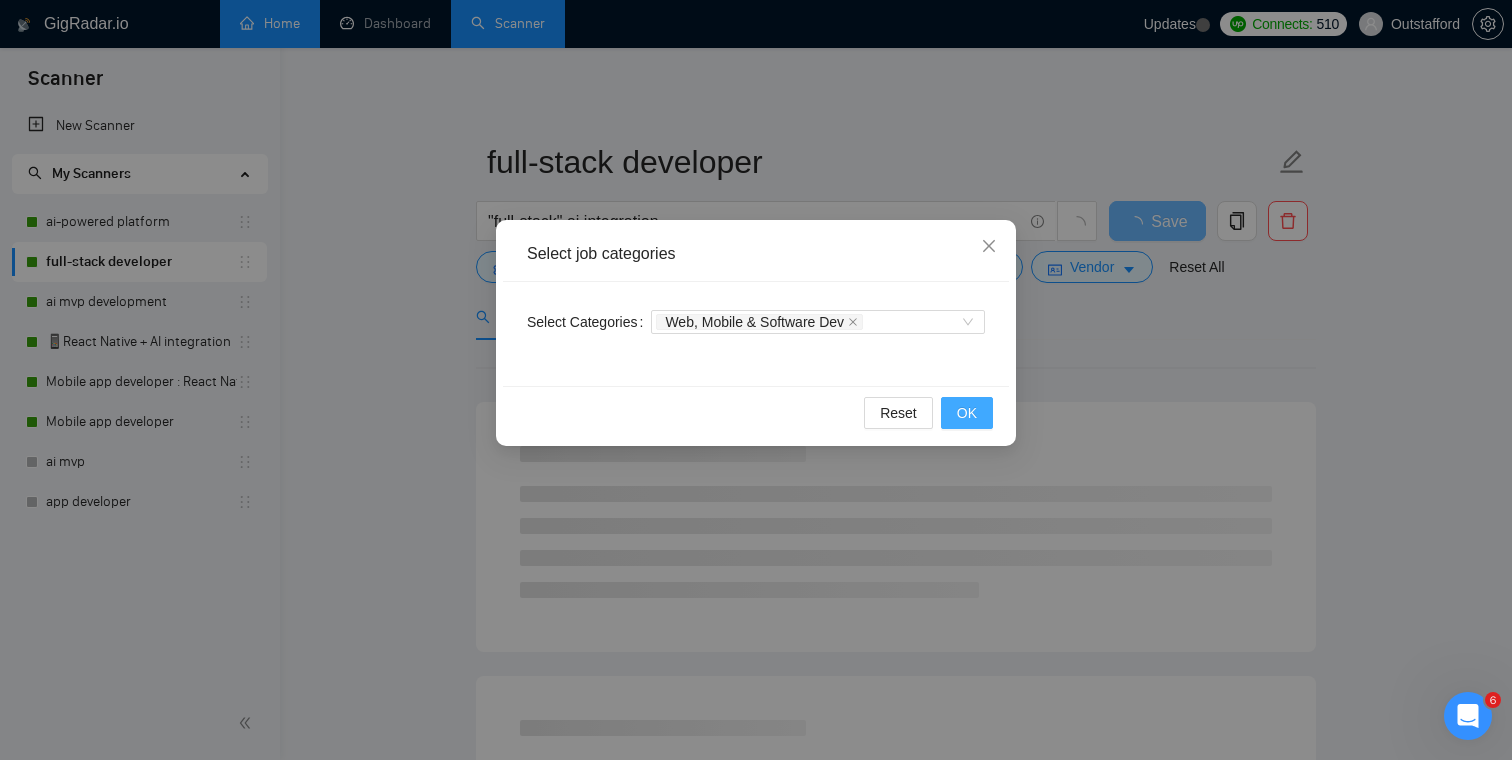 click on "OK" at bounding box center [967, 413] 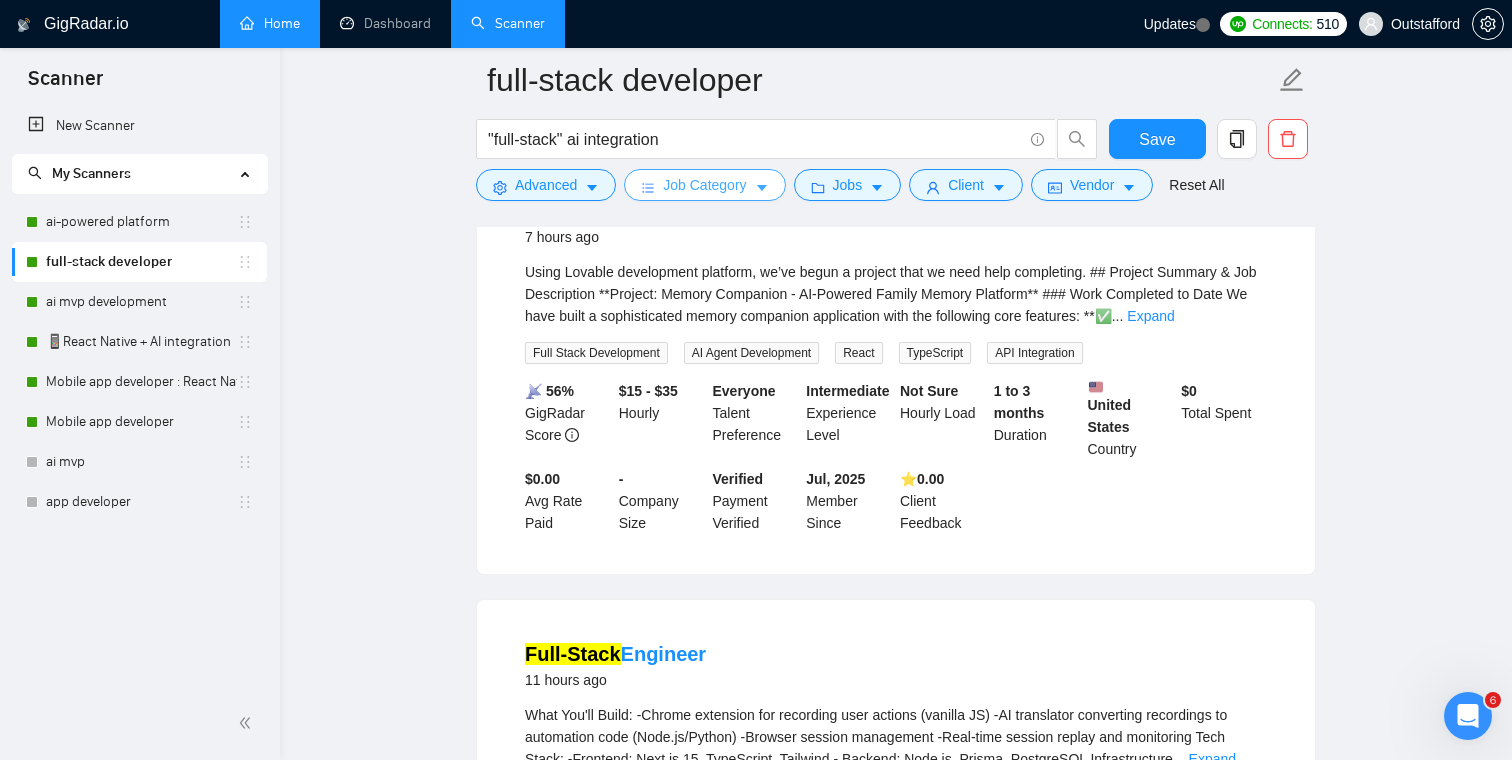 scroll, scrollTop: 0, scrollLeft: 0, axis: both 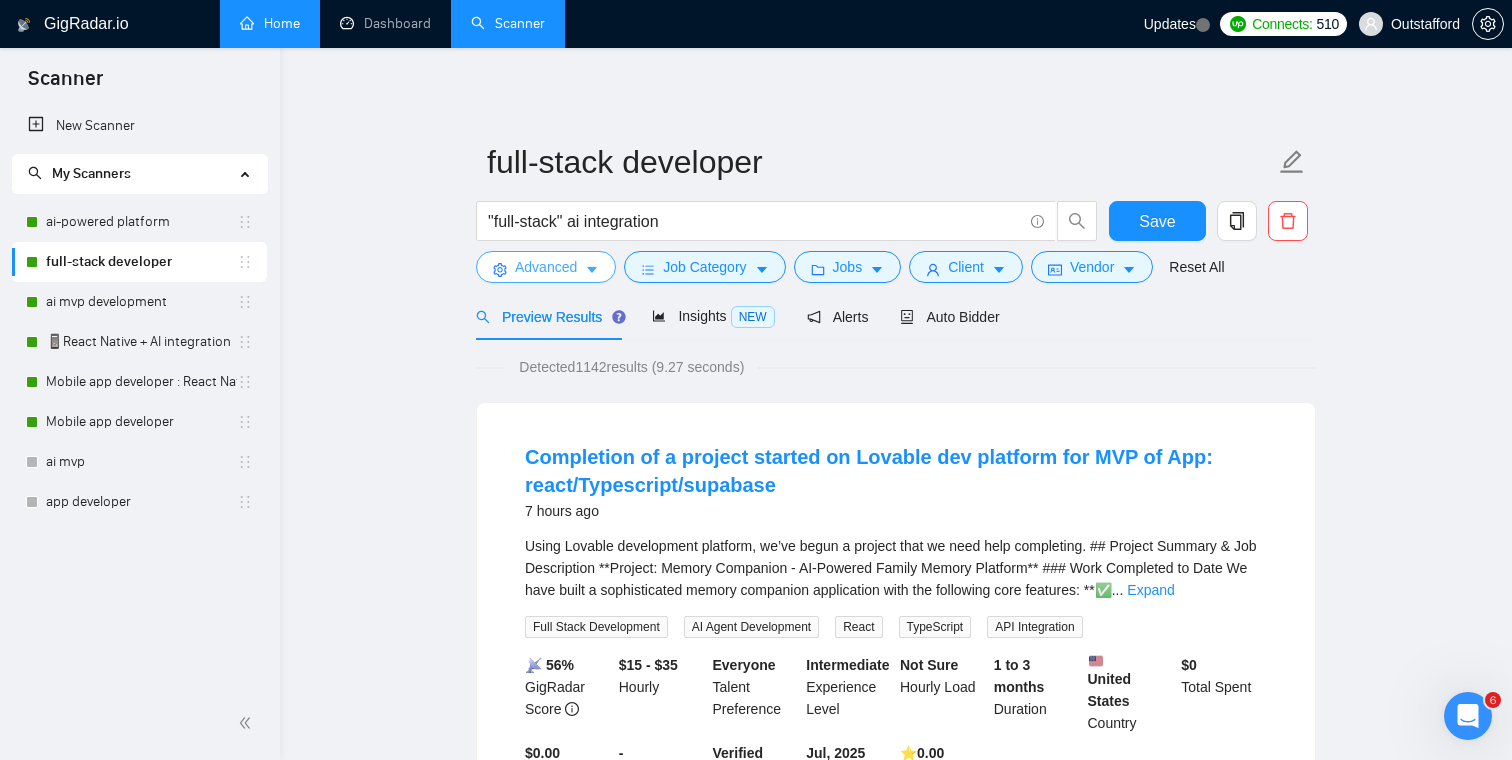 click on "Advanced" at bounding box center [546, 267] 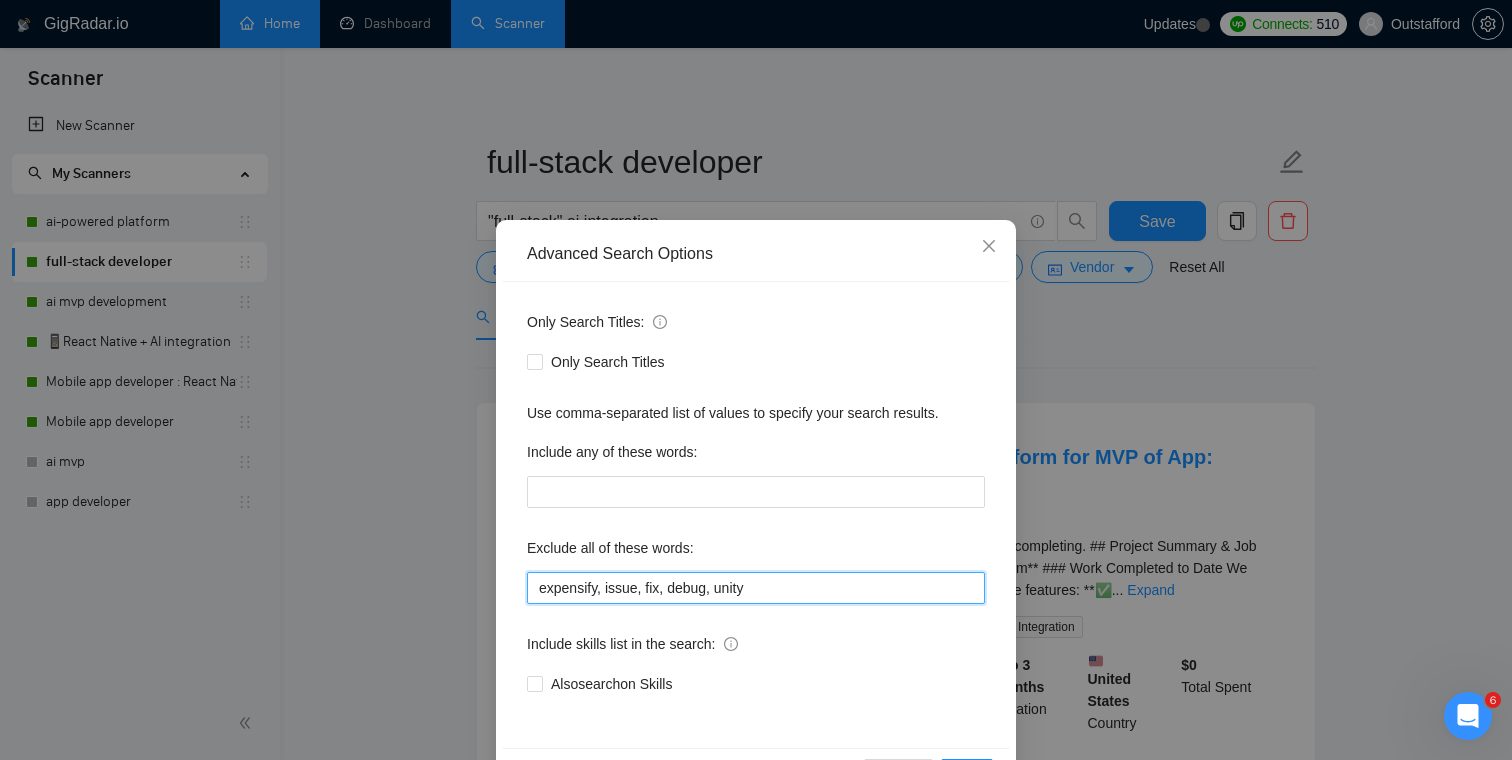 drag, startPoint x: 744, startPoint y: 590, endPoint x: 500, endPoint y: 590, distance: 244 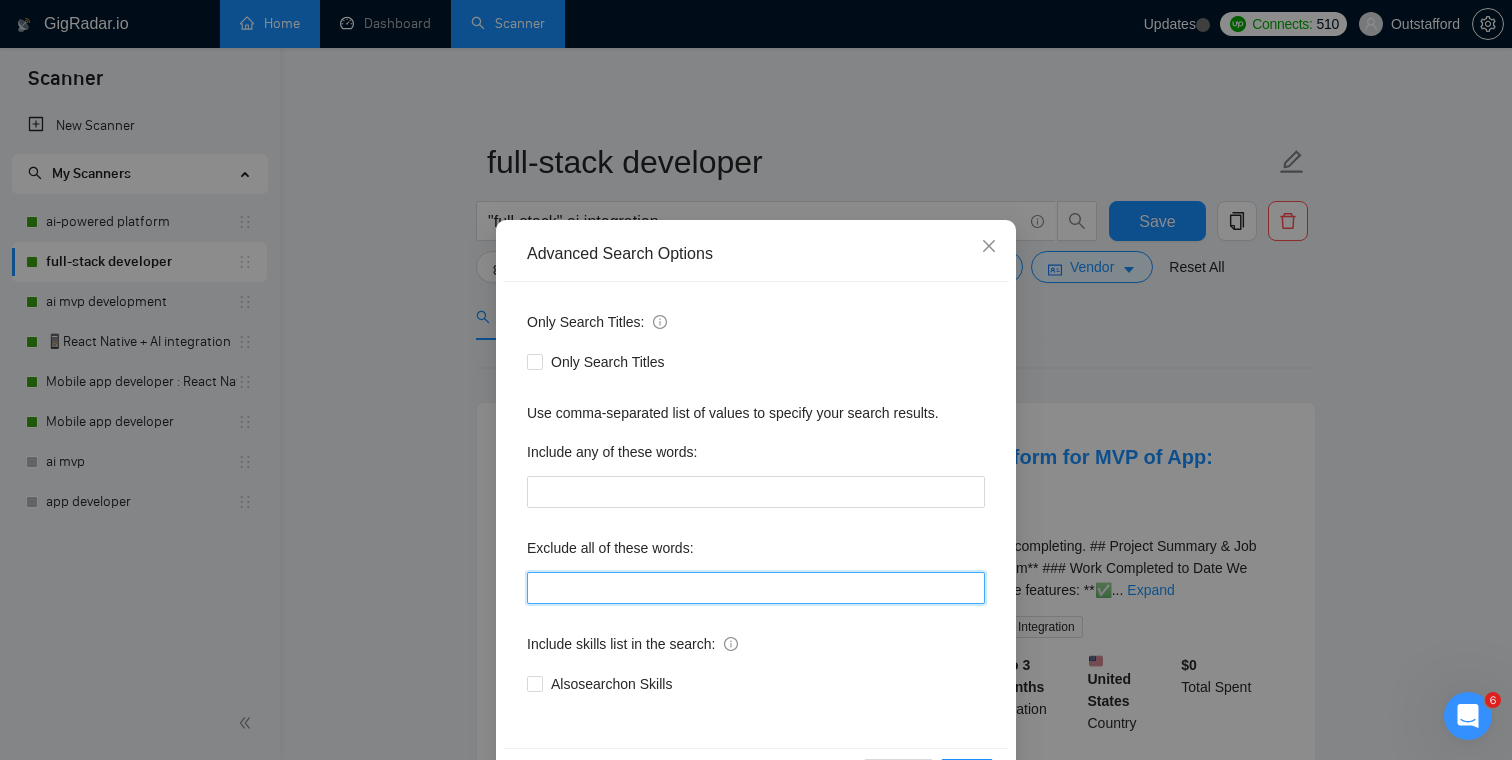 type 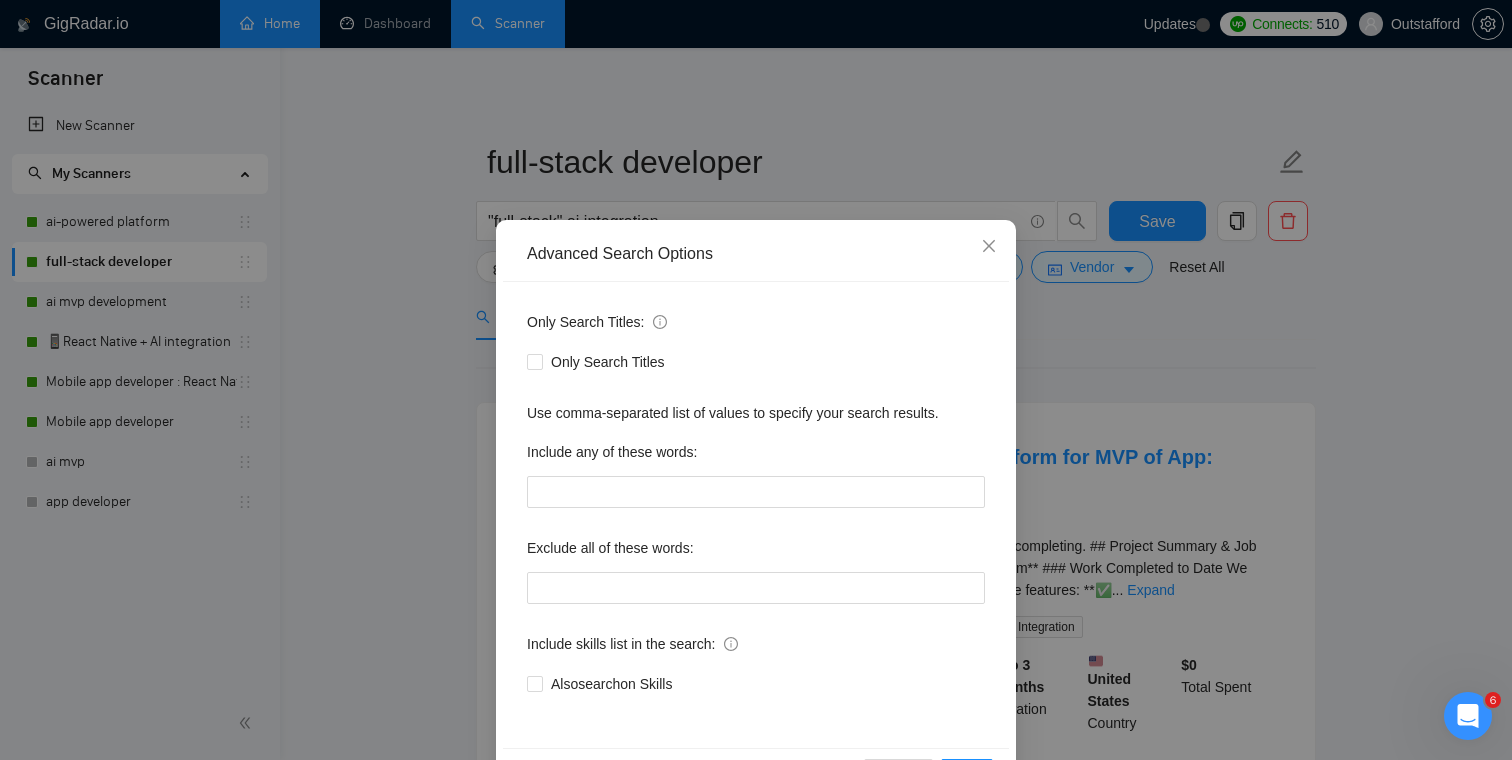 click on "Only Search Titles:   Only Search Titles Use comma-separated list of values to specify your search results. Include any of these words: Exclude all of these words: Include skills list in the search:   Also  search  on Skills" at bounding box center [756, 515] 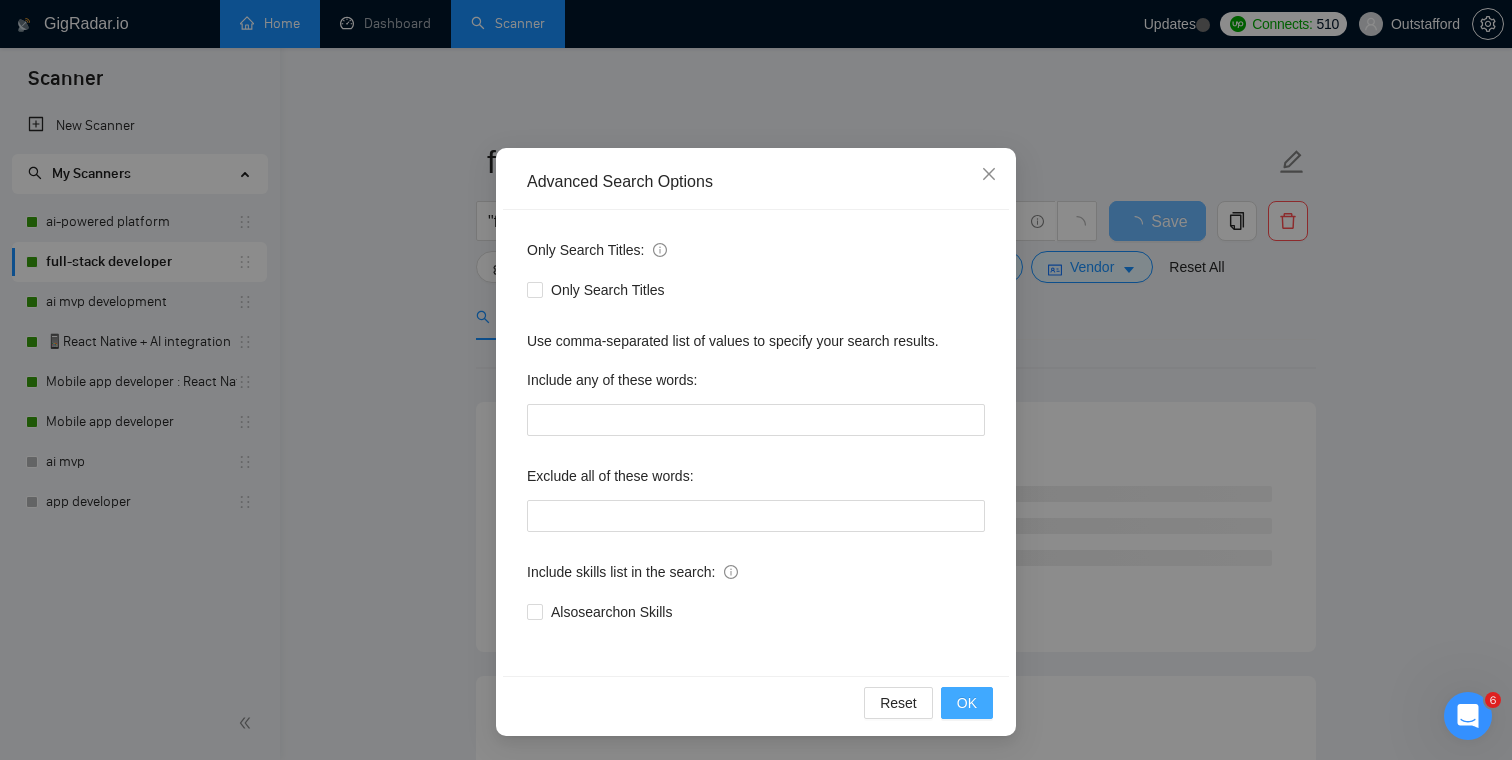 click on "OK" at bounding box center [967, 703] 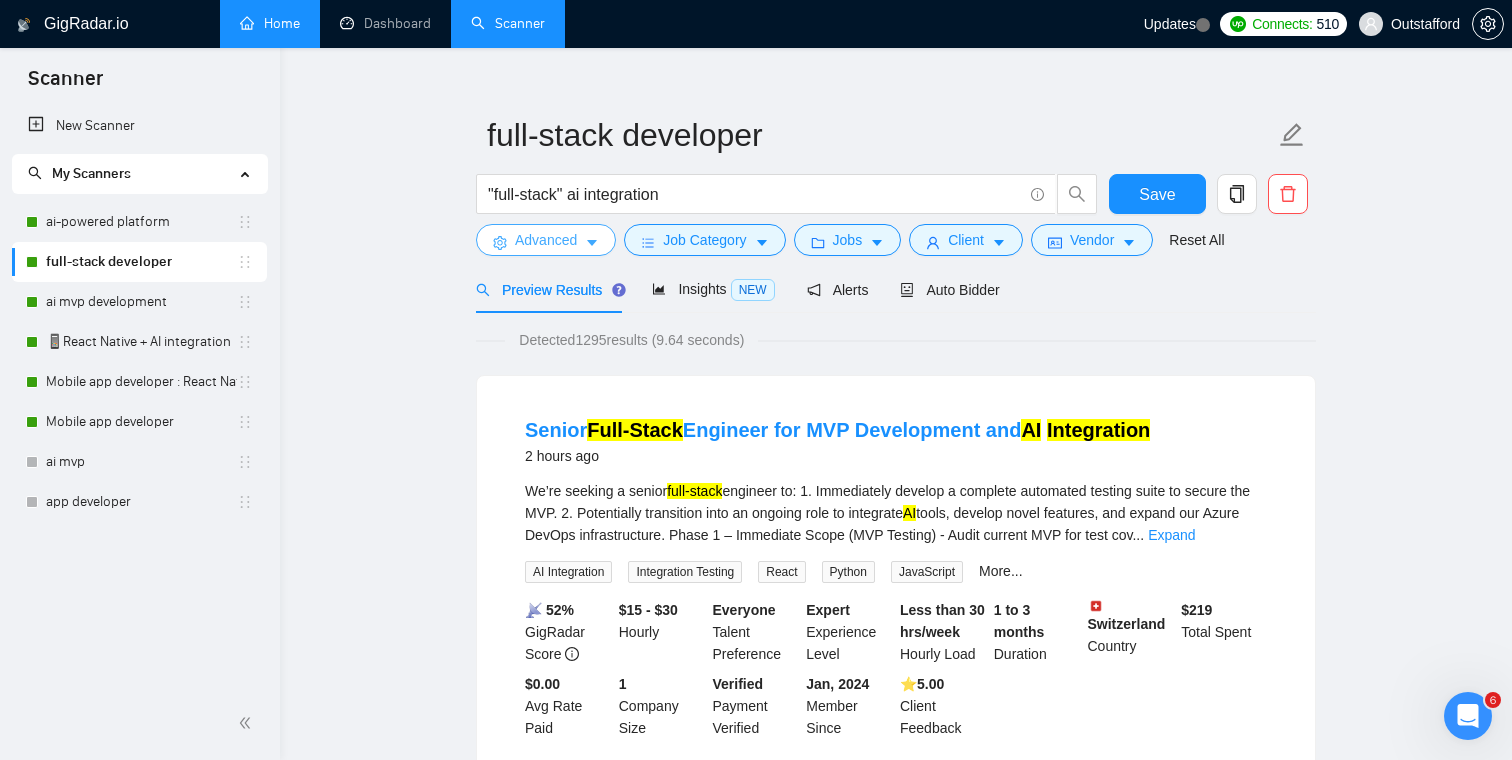 scroll, scrollTop: 21, scrollLeft: 0, axis: vertical 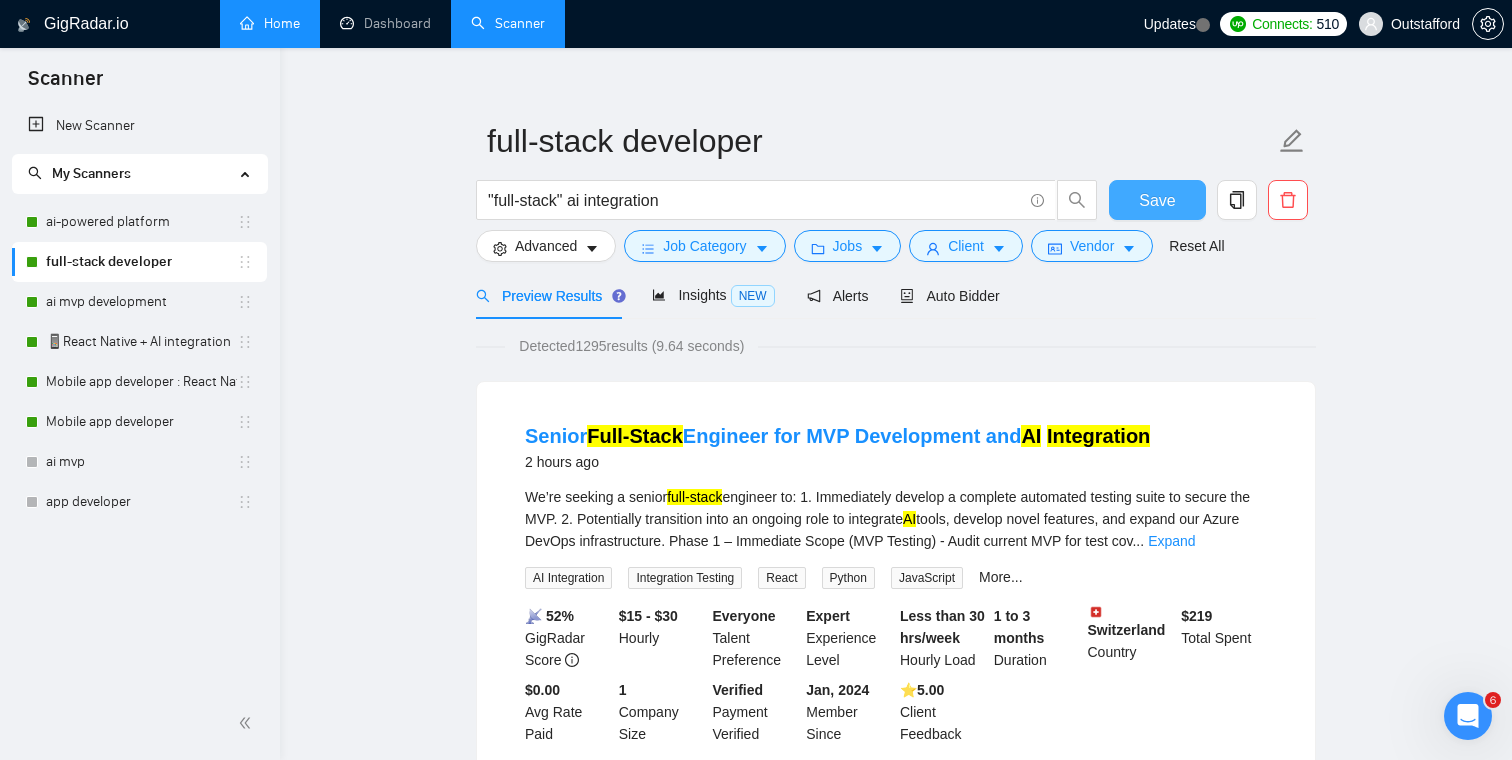 click on "Save" at bounding box center (1157, 200) 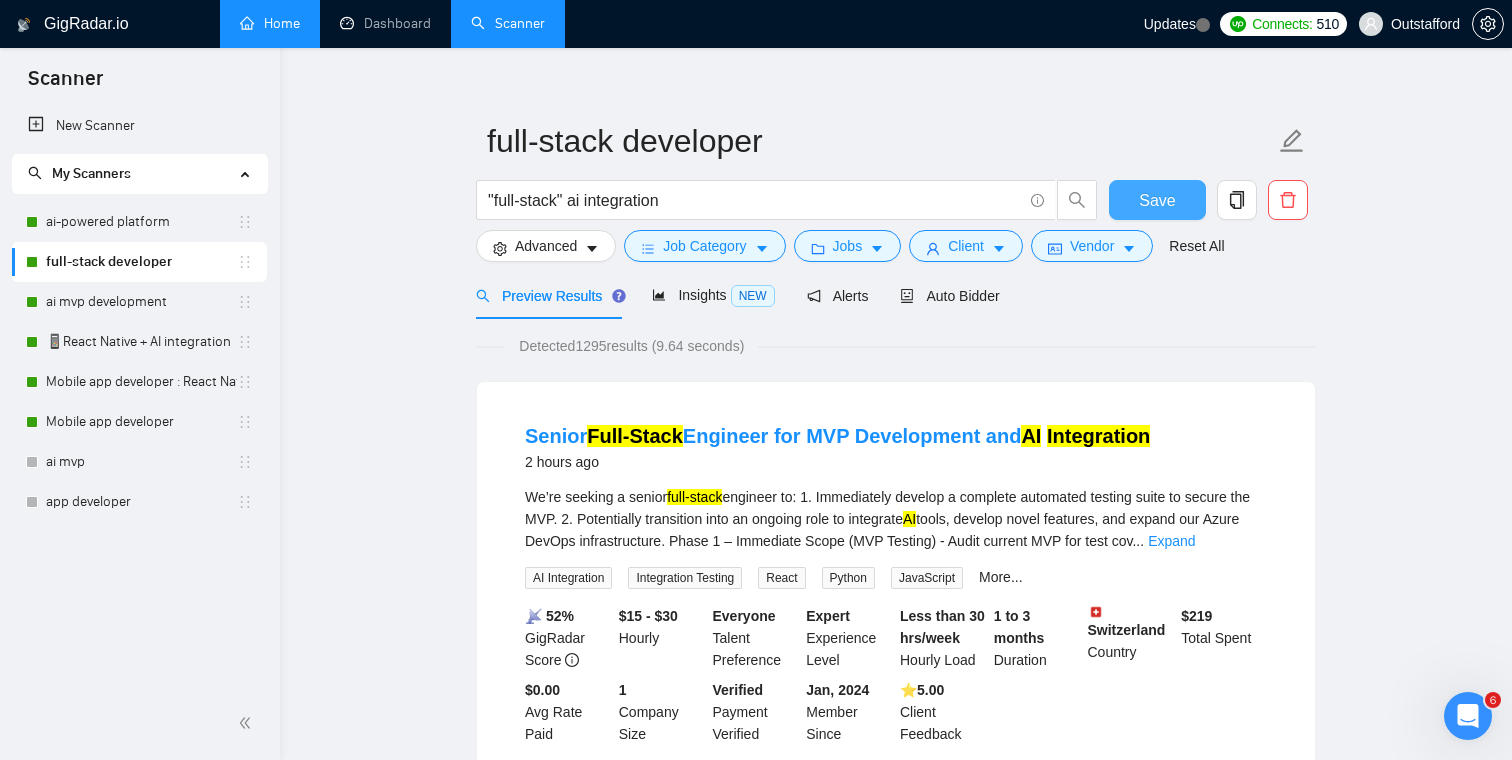 scroll, scrollTop: 0, scrollLeft: 0, axis: both 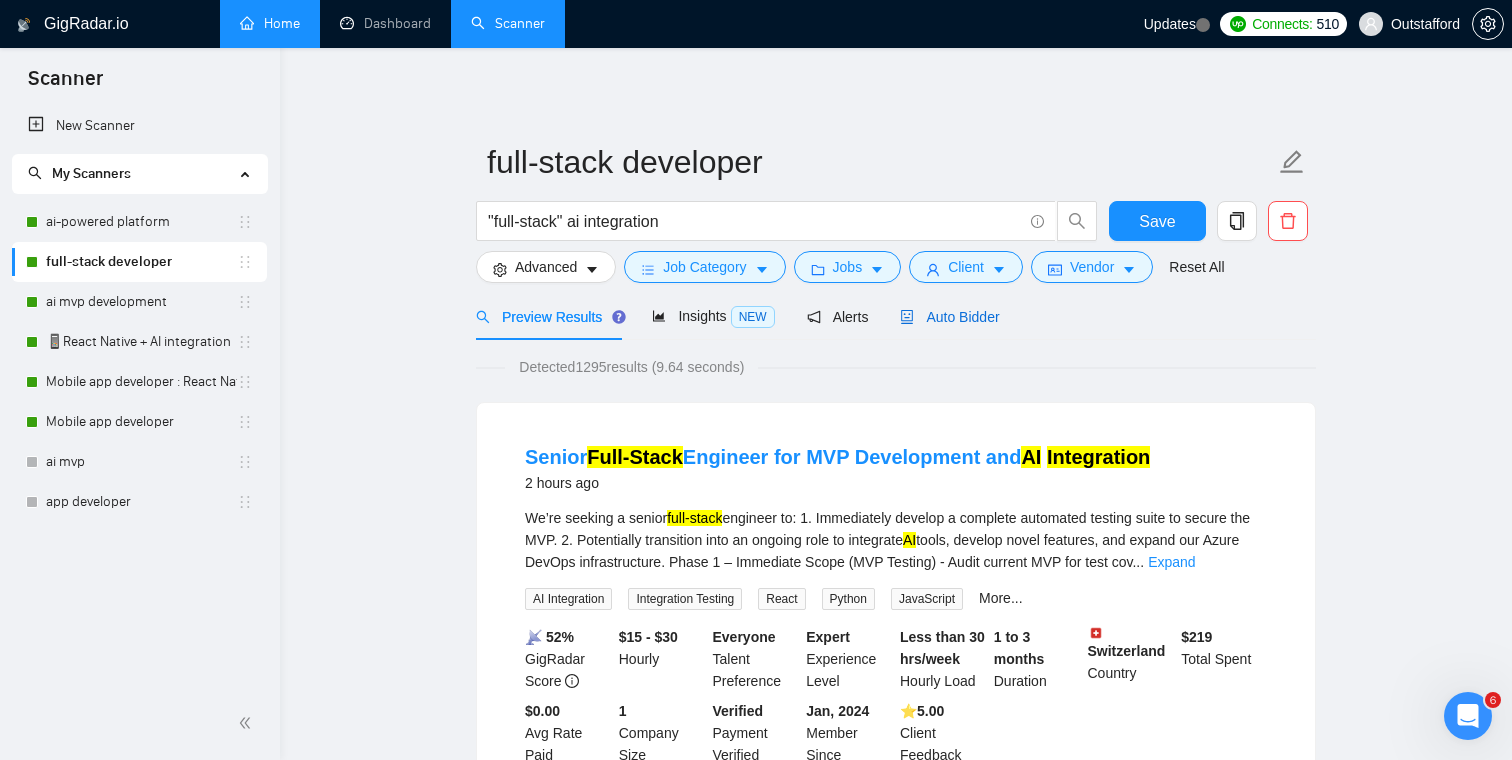 click on "Auto Bidder" at bounding box center (949, 317) 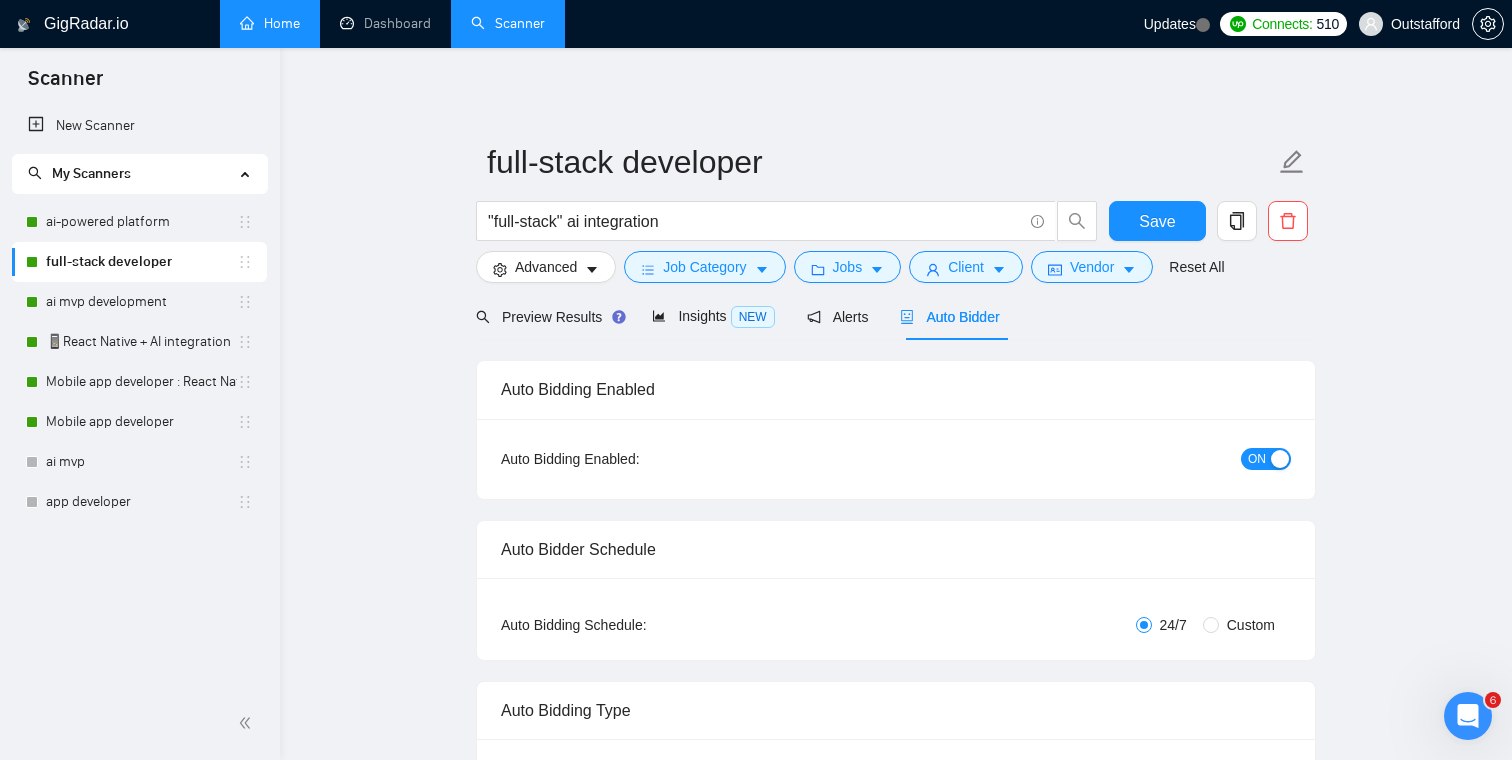 type 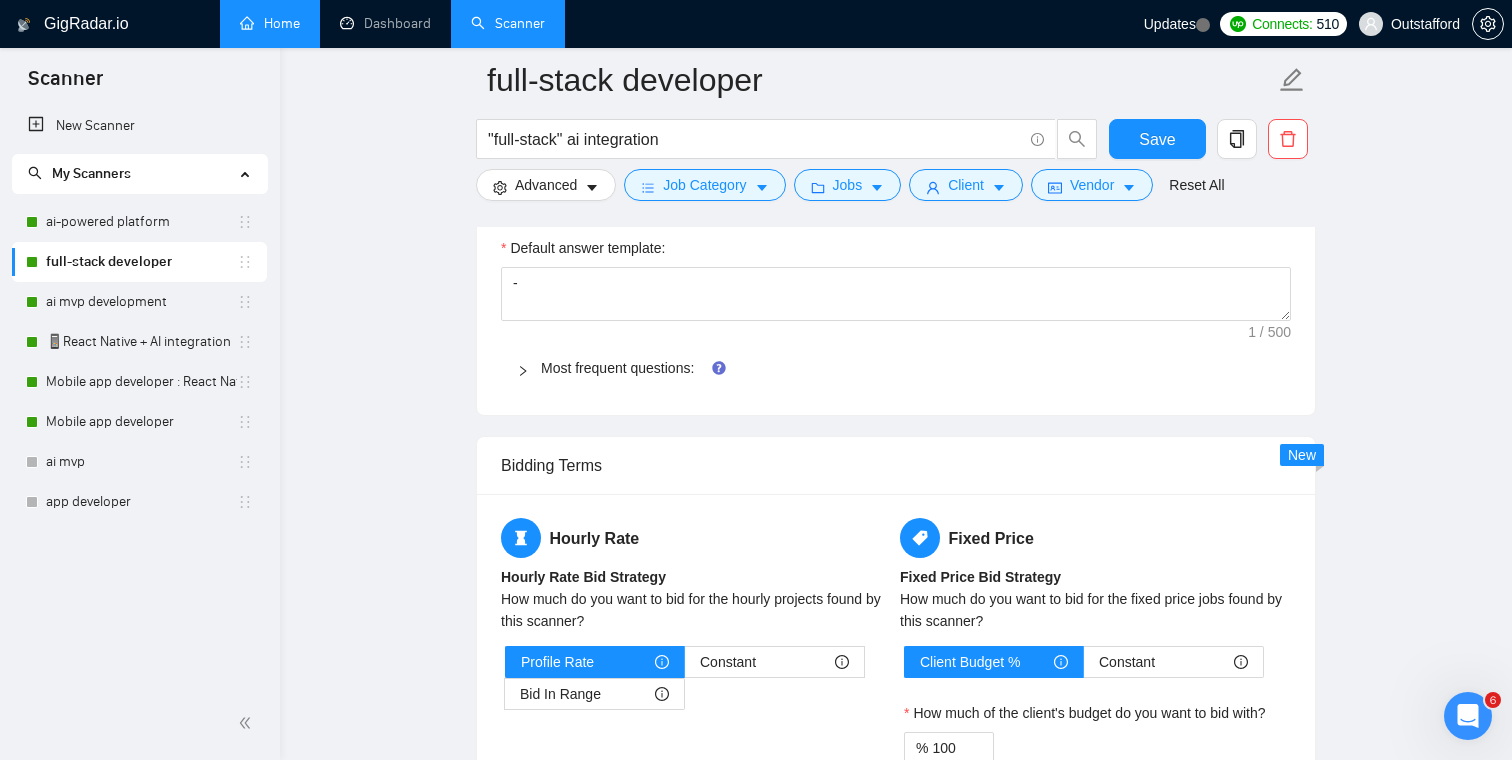 scroll, scrollTop: 2015, scrollLeft: 0, axis: vertical 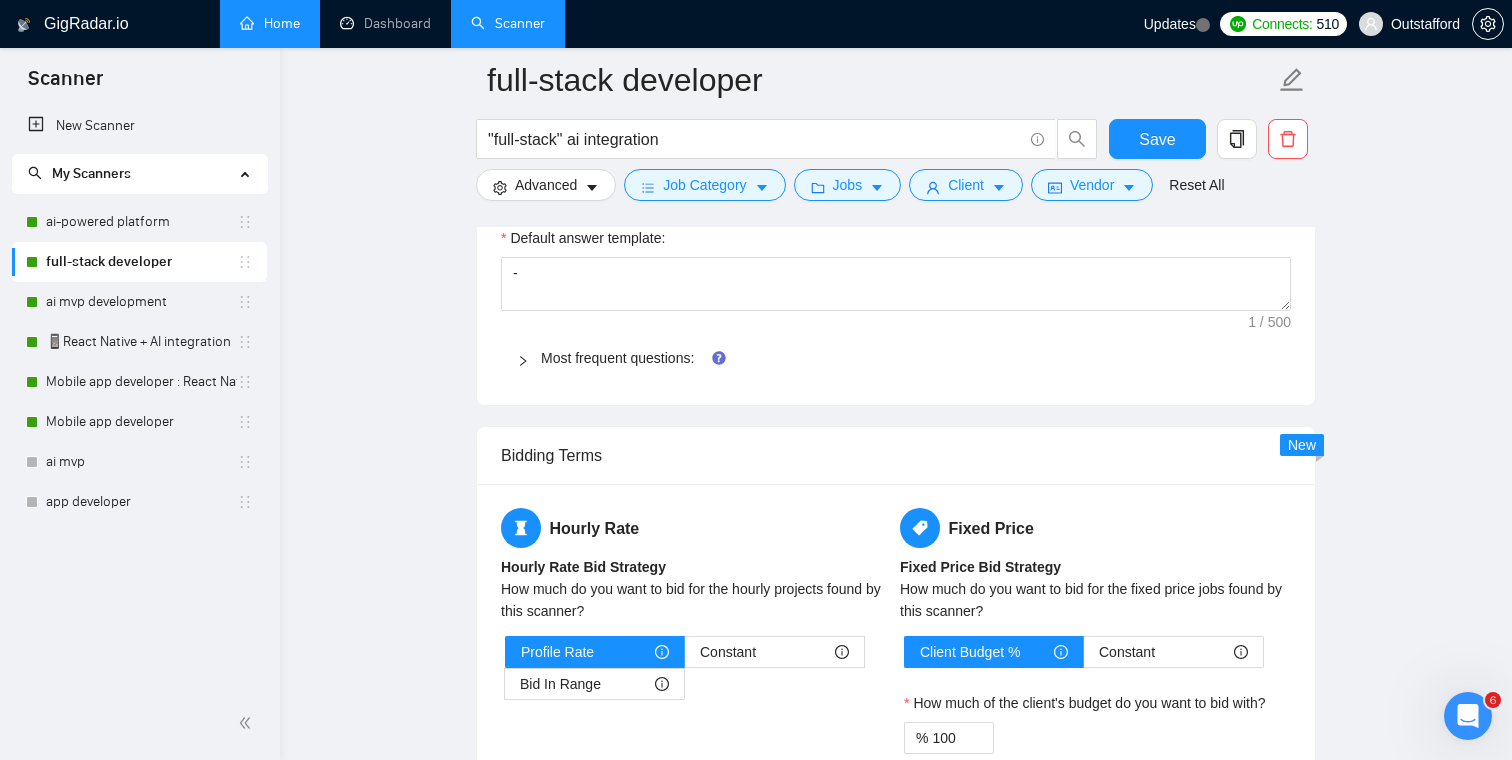 click 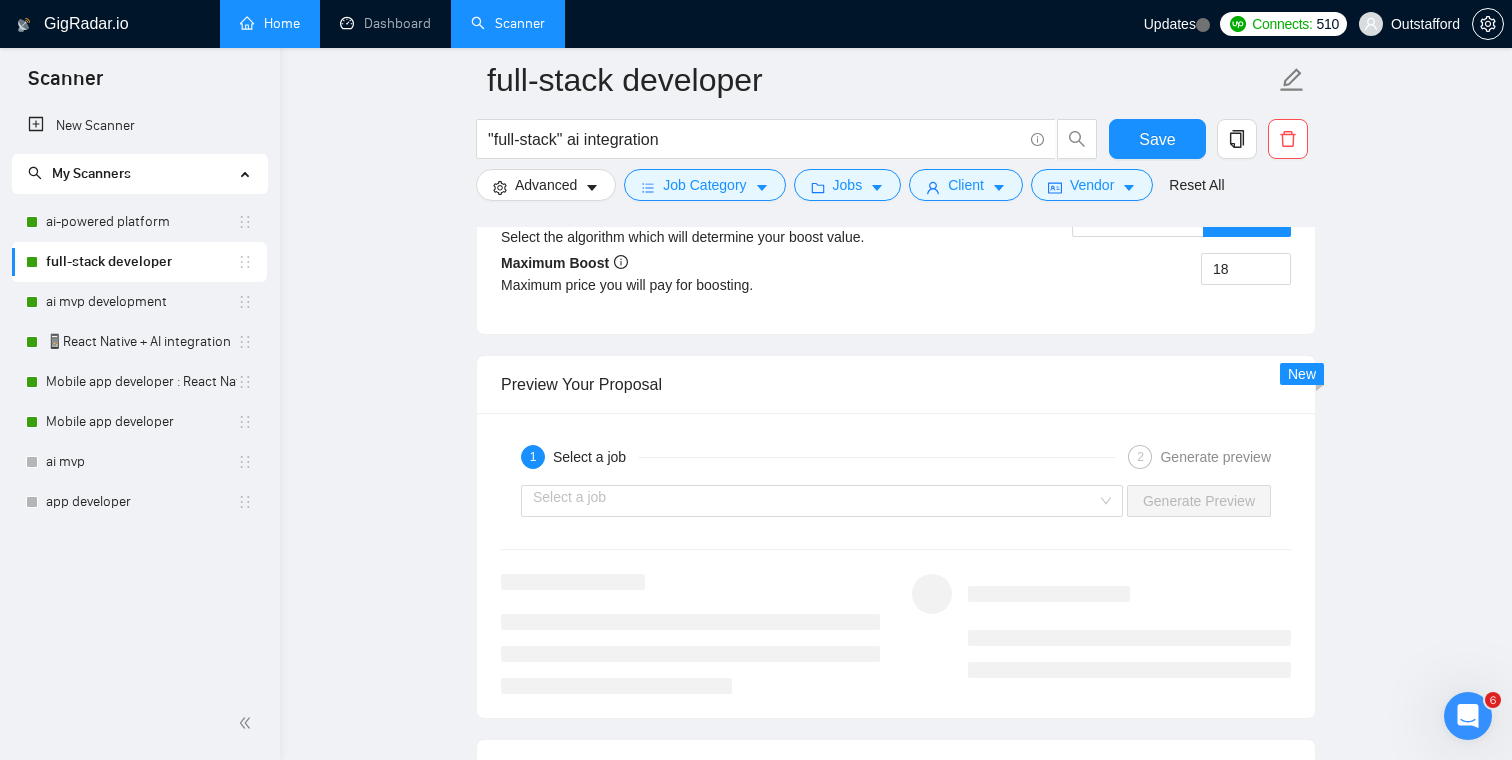 scroll, scrollTop: 3295, scrollLeft: 0, axis: vertical 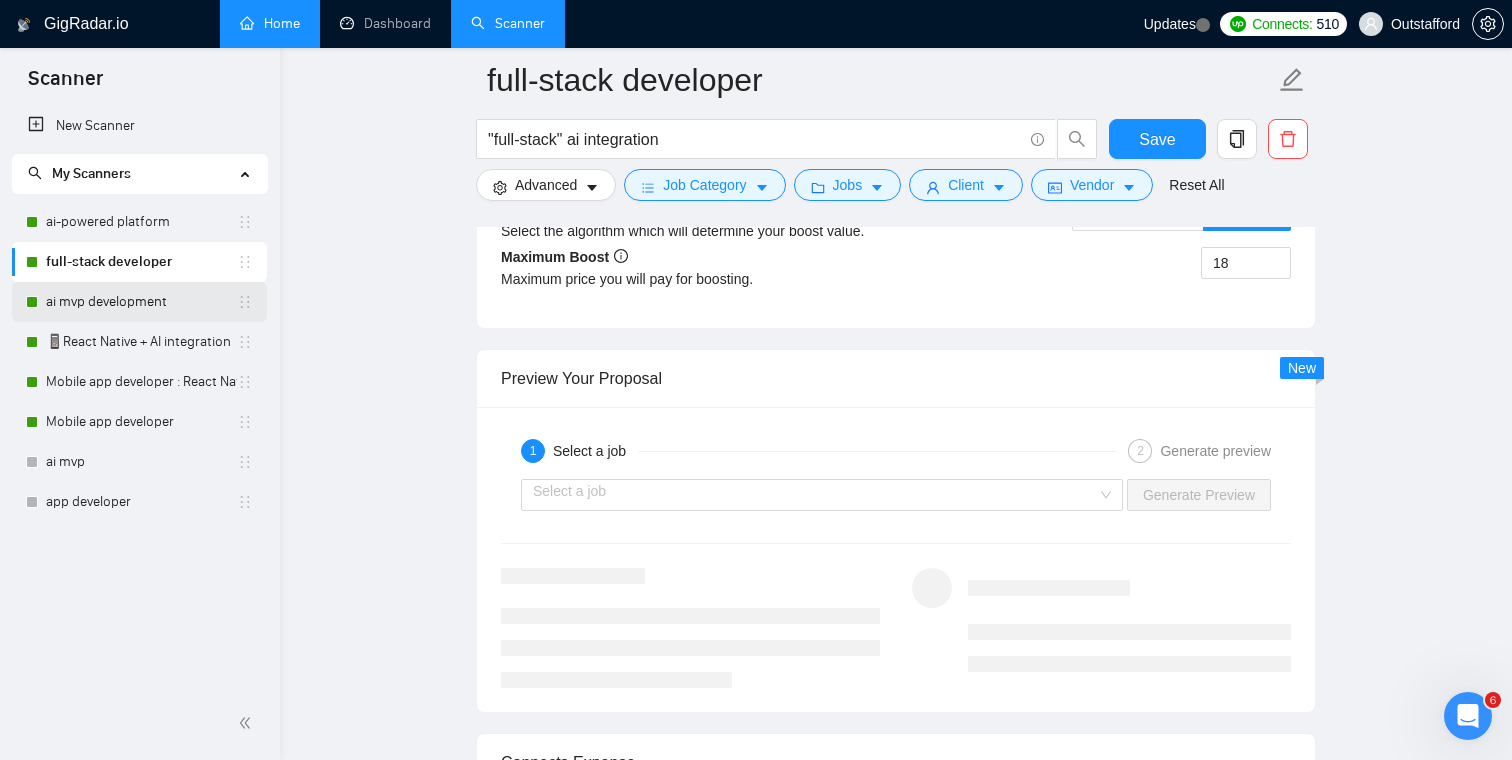 click on "ai mvp development" at bounding box center [141, 302] 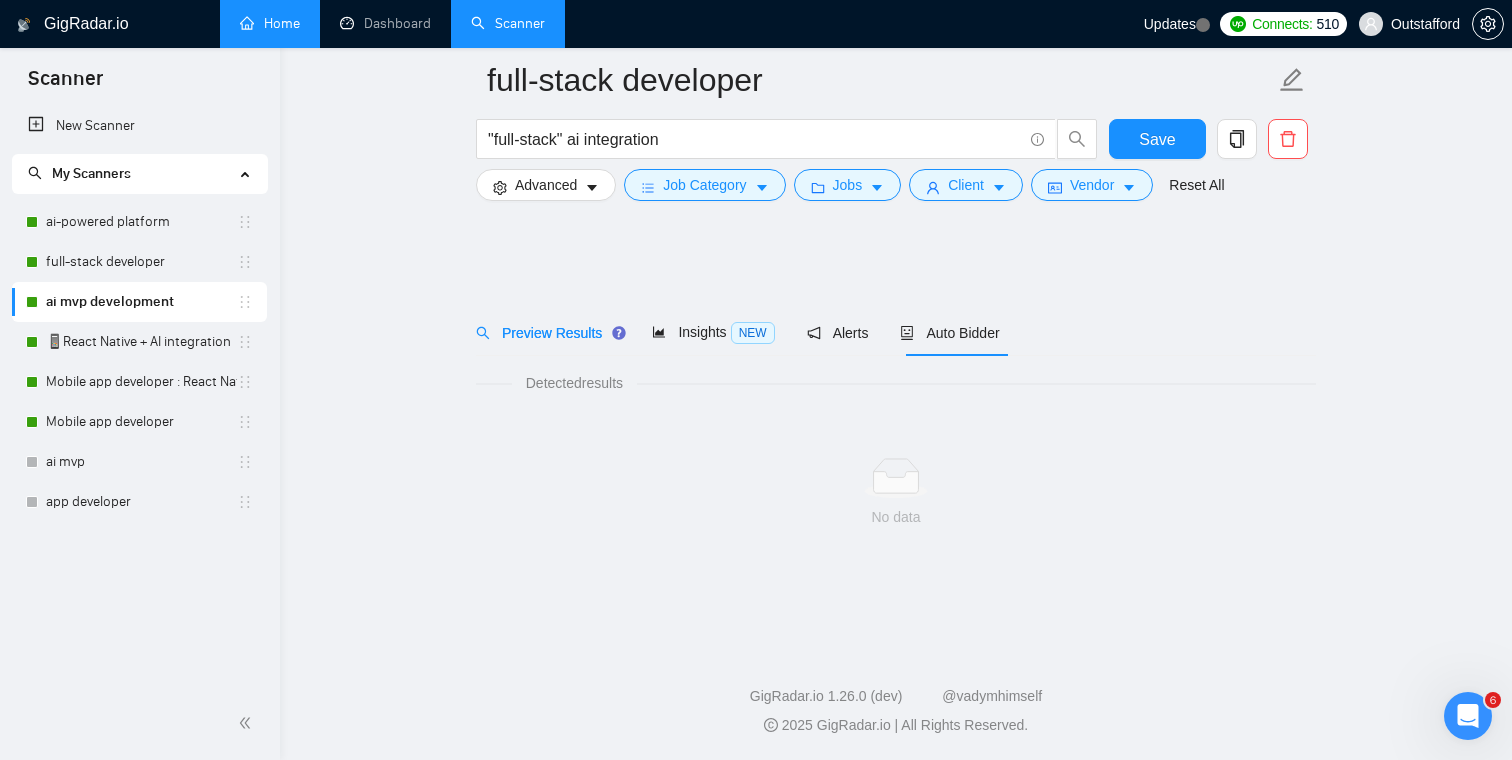 scroll, scrollTop: 0, scrollLeft: 0, axis: both 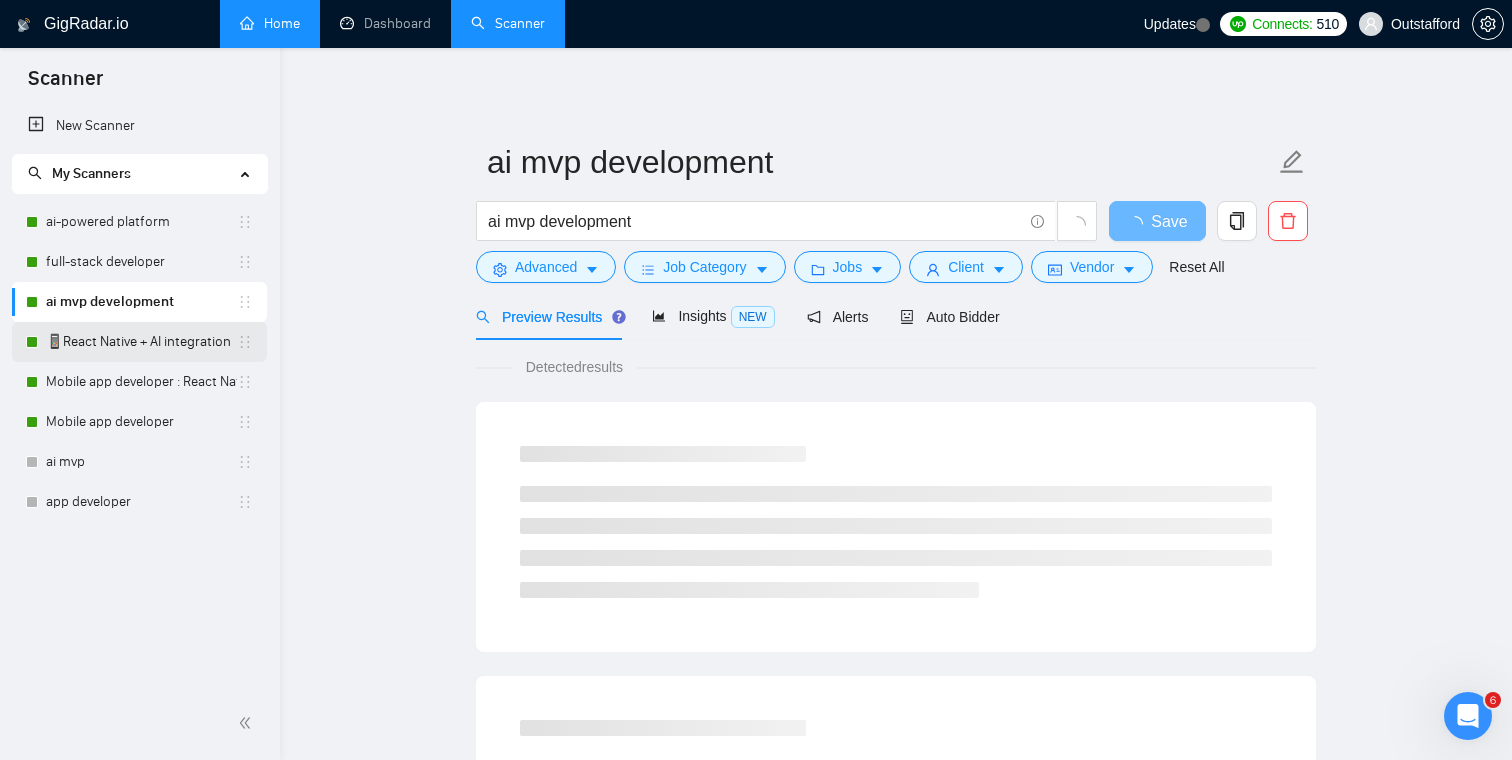 click on "📱React Native + AI integration" at bounding box center [141, 342] 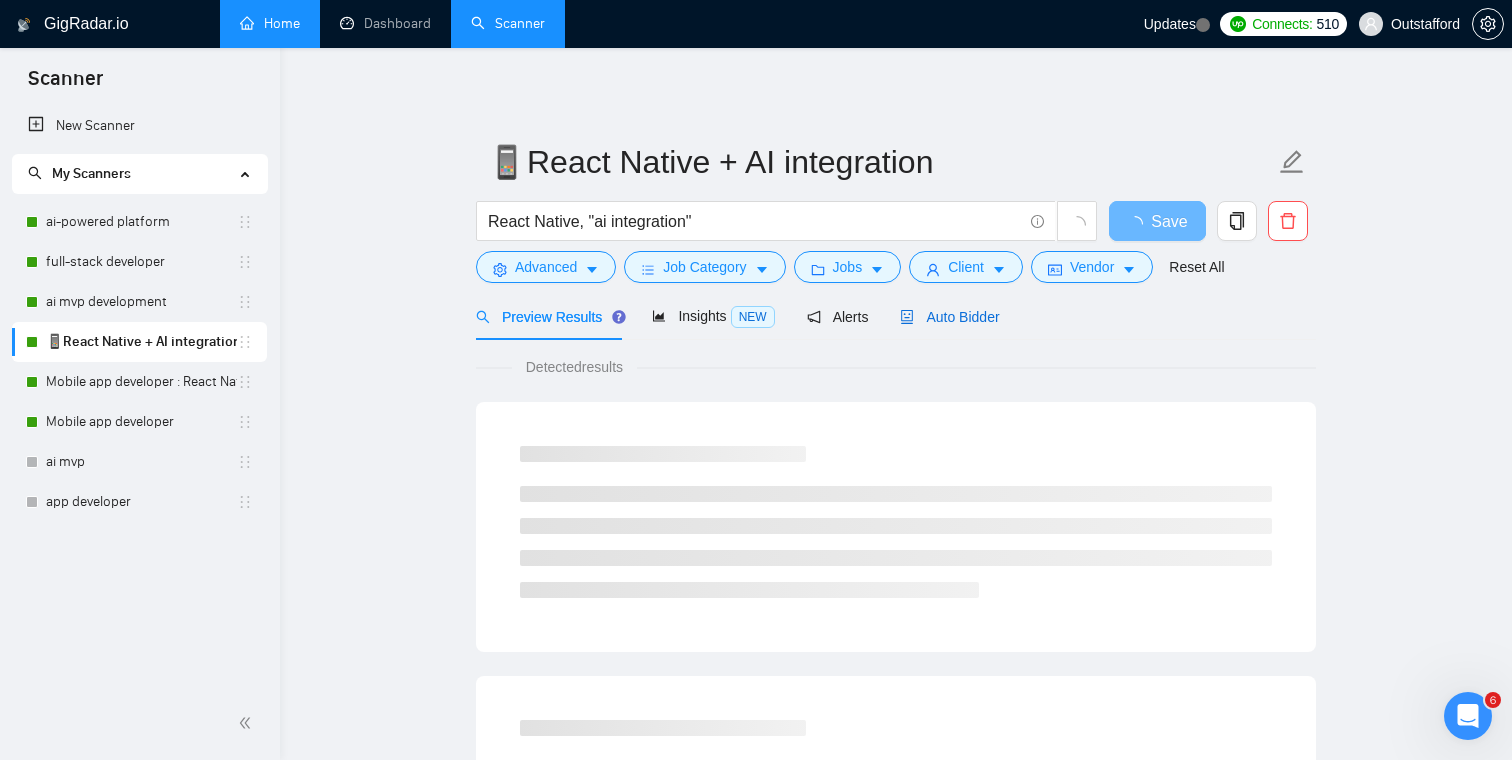 click on "Auto Bidder" at bounding box center (949, 317) 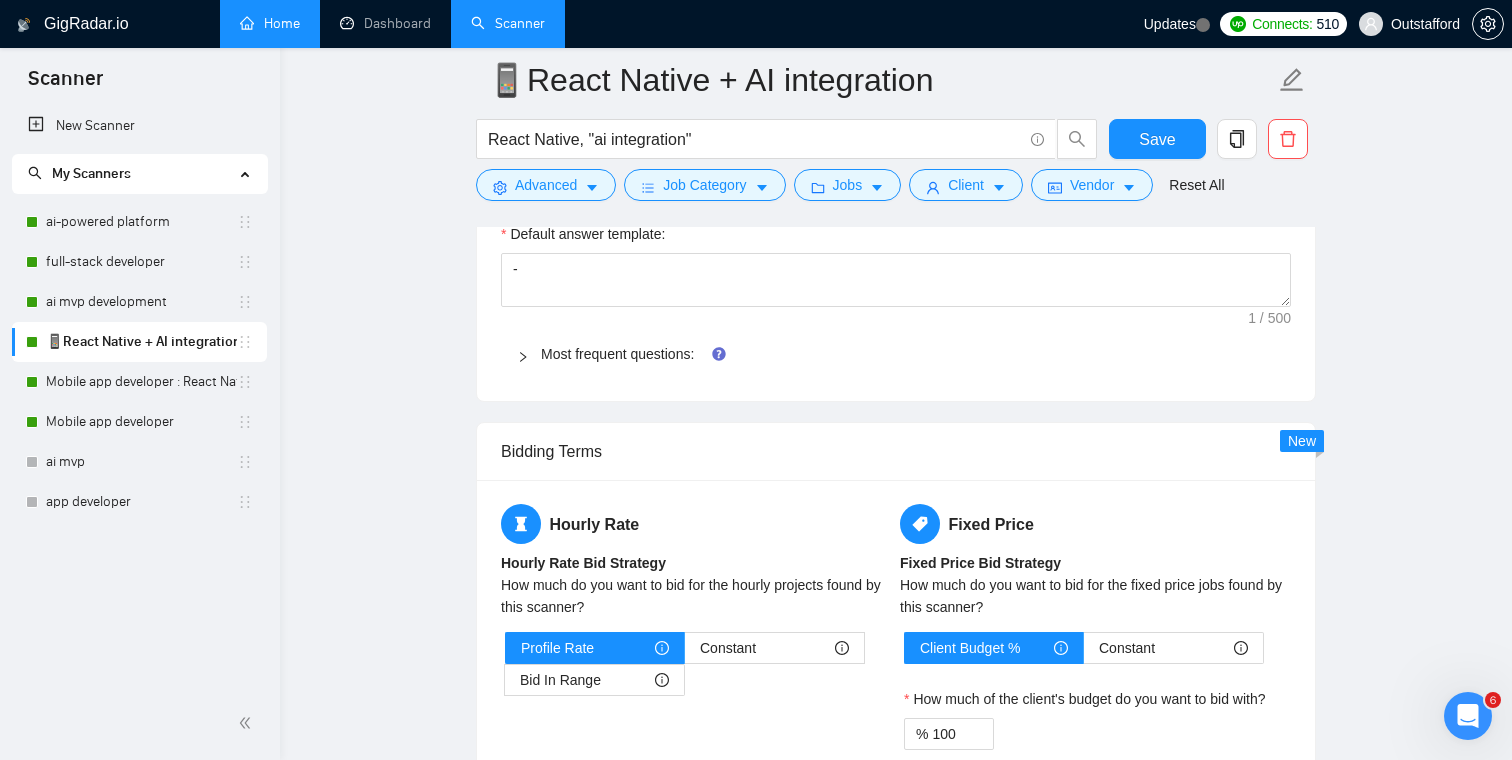 scroll, scrollTop: 1977, scrollLeft: 0, axis: vertical 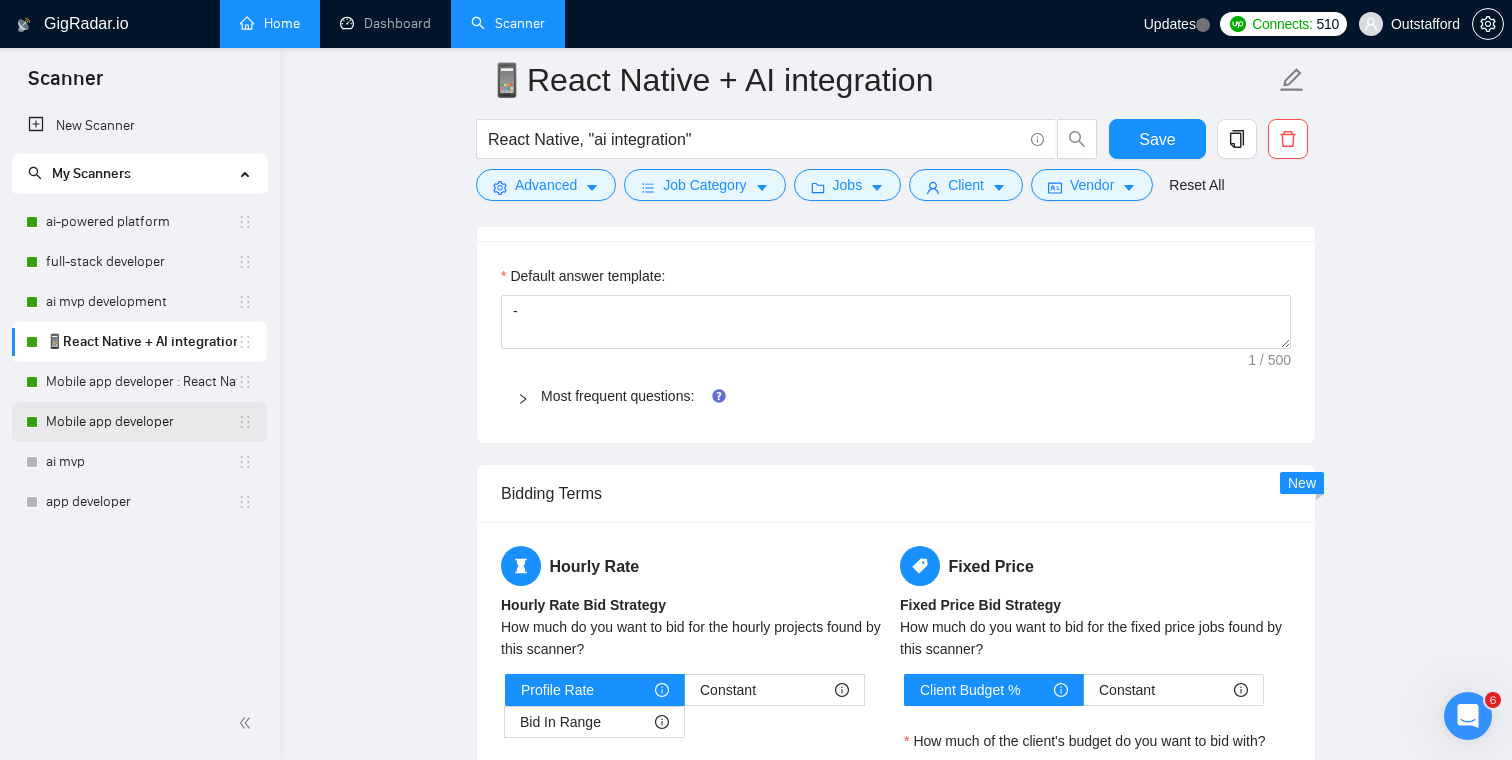 click on "Mobile app developer" at bounding box center (141, 422) 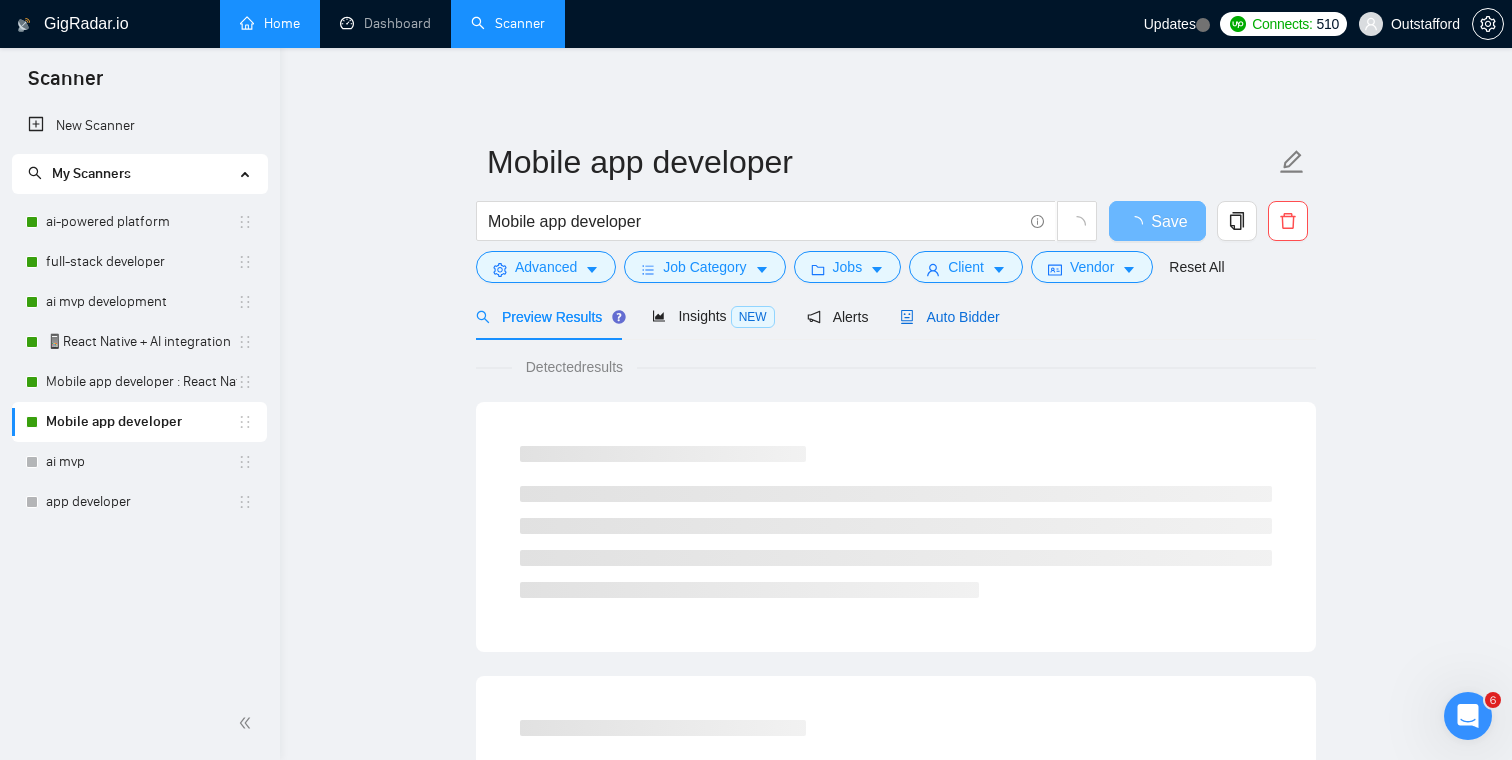 click on "Auto Bidder" at bounding box center [949, 317] 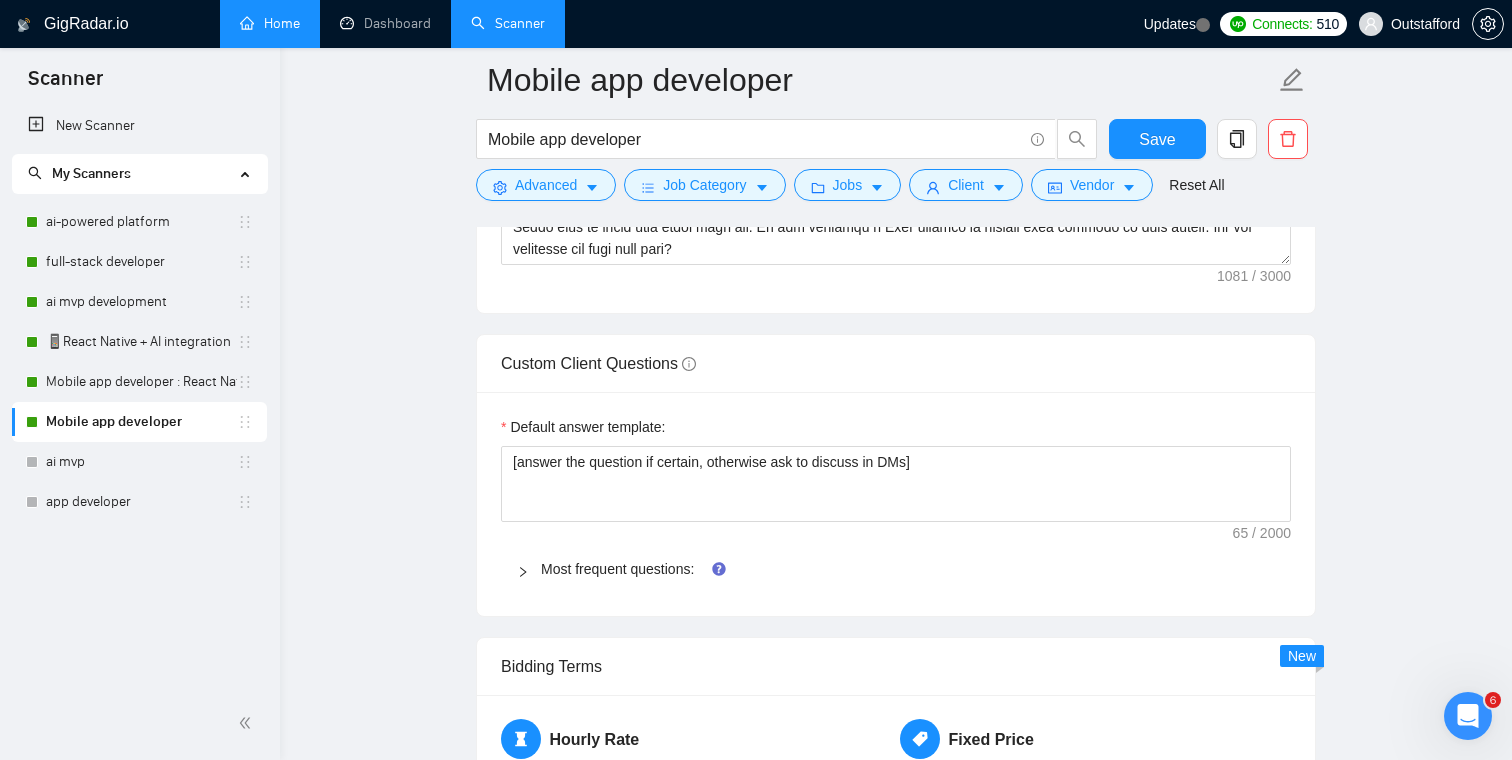 scroll, scrollTop: 2852, scrollLeft: 0, axis: vertical 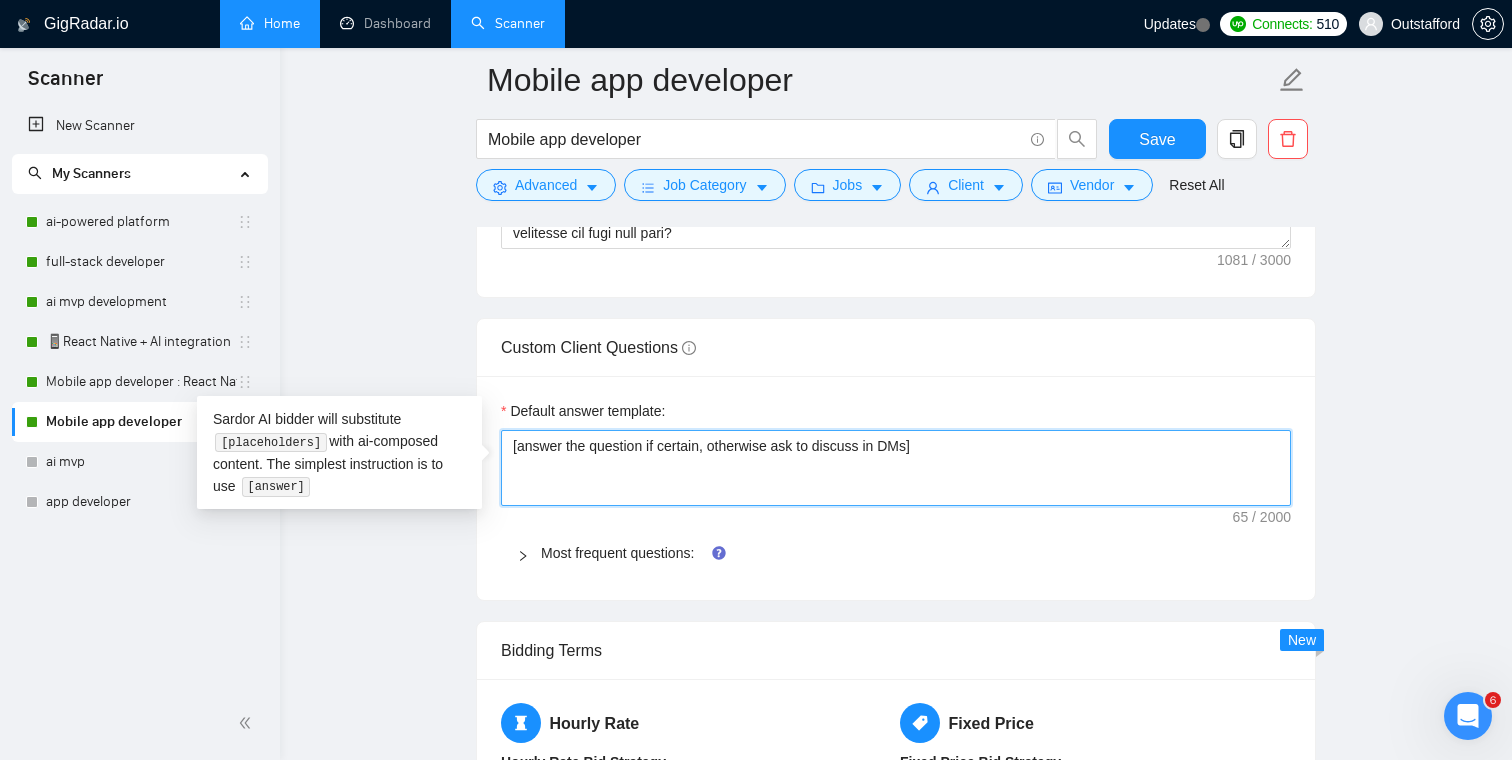 drag, startPoint x: 965, startPoint y: 449, endPoint x: 506, endPoint y: 452, distance: 459.0098 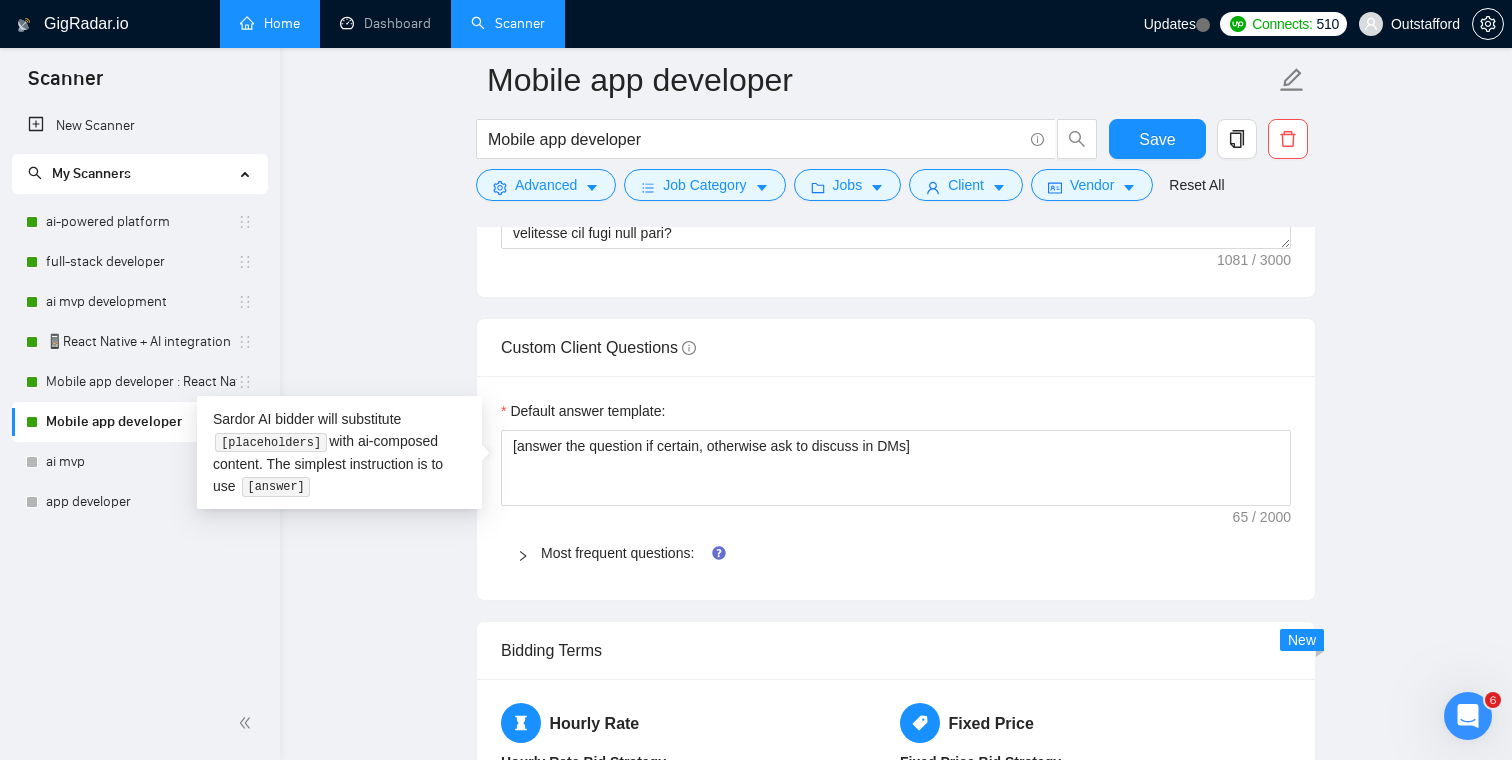 click on "Mobile app developer Mobile app developer Save Advanced   Job Category   Jobs   Client   Vendor   Reset All Preview Results Insights NEW Alerts Auto Bidder Auto Bidding Enabled Auto Bidding Enabled: ON Auto Bidder Schedule Auto Bidding Type: Automated (recommended) Semi-automated Auto Bidding Schedule: 24/7 Custom Custom Auto Bidder Schedule Repeat every week on Monday Tuesday Wednesday Thursday Friday Saturday Sunday Active Hours ( [TIMEZONE] ): From: To: ( 24  hours) [TIMEZONE] Auto Bidding Type Select your bidding algorithm: Choose the algorithm for you bidding. The price per proposal does not include your connects expenditure. Template Bidder Works great for narrow segments and short cover letters that don't change. 0.50  credits / proposal Sardor AI 🤖 Personalise your cover letter with ai [placeholders] 1.00  credits / proposal Experimental Laziza AI  👑   NEW   Learn more 2.00  credits / proposal $84.82 savings Team & Freelancer Select team: Outstafford ✦ top AI team Art Larin +" at bounding box center (896, 140) 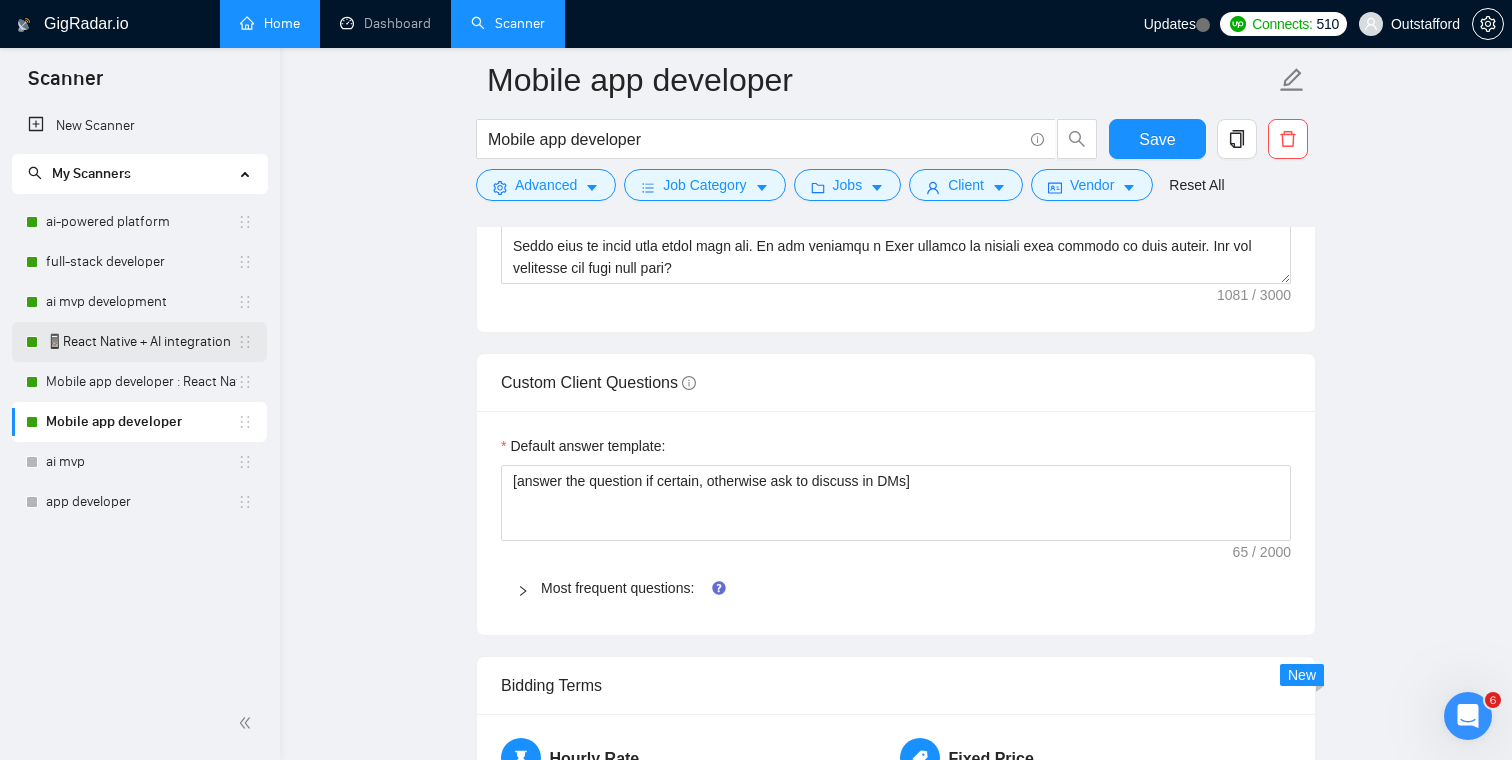 scroll, scrollTop: 2802, scrollLeft: 0, axis: vertical 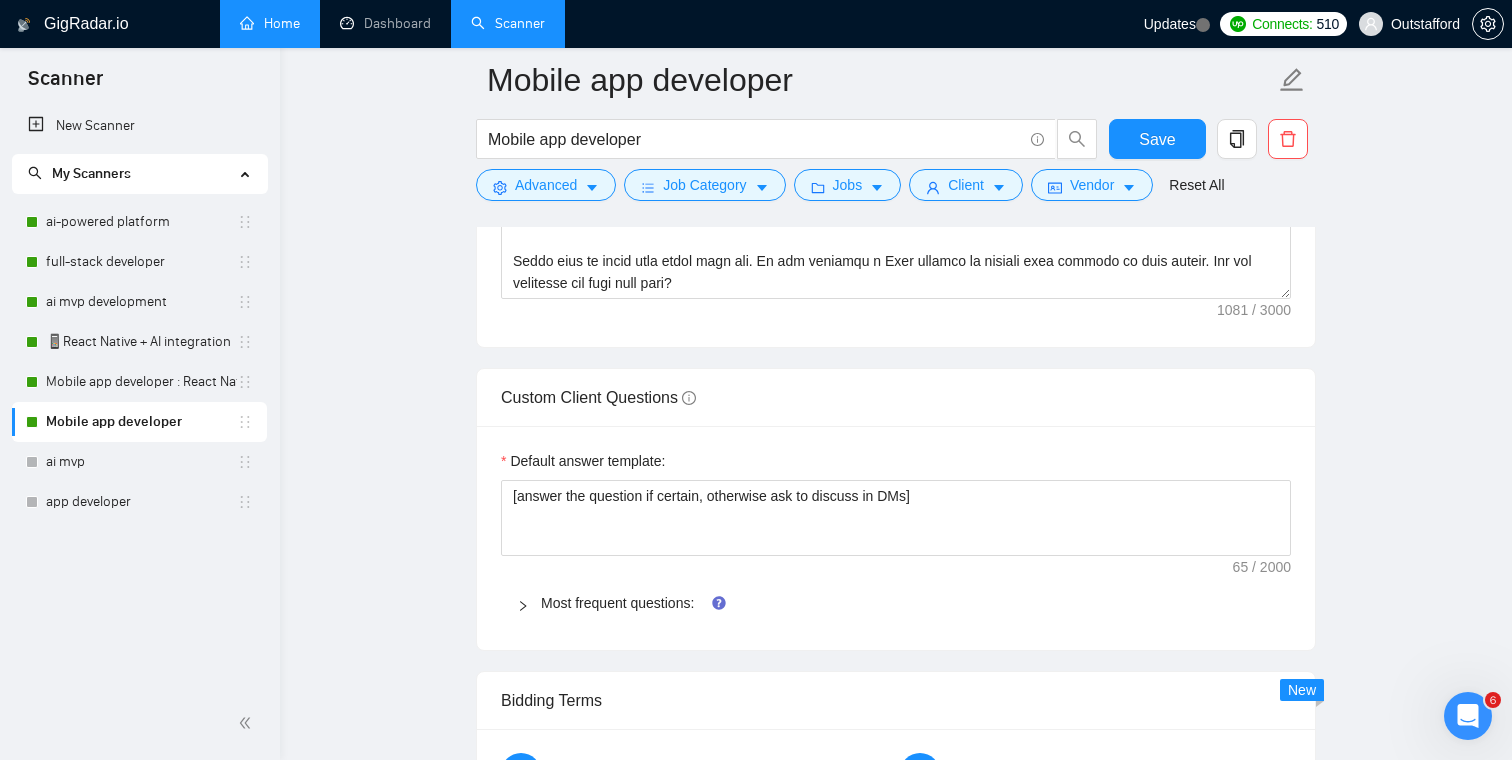 click on "full-stack developer" at bounding box center (141, 262) 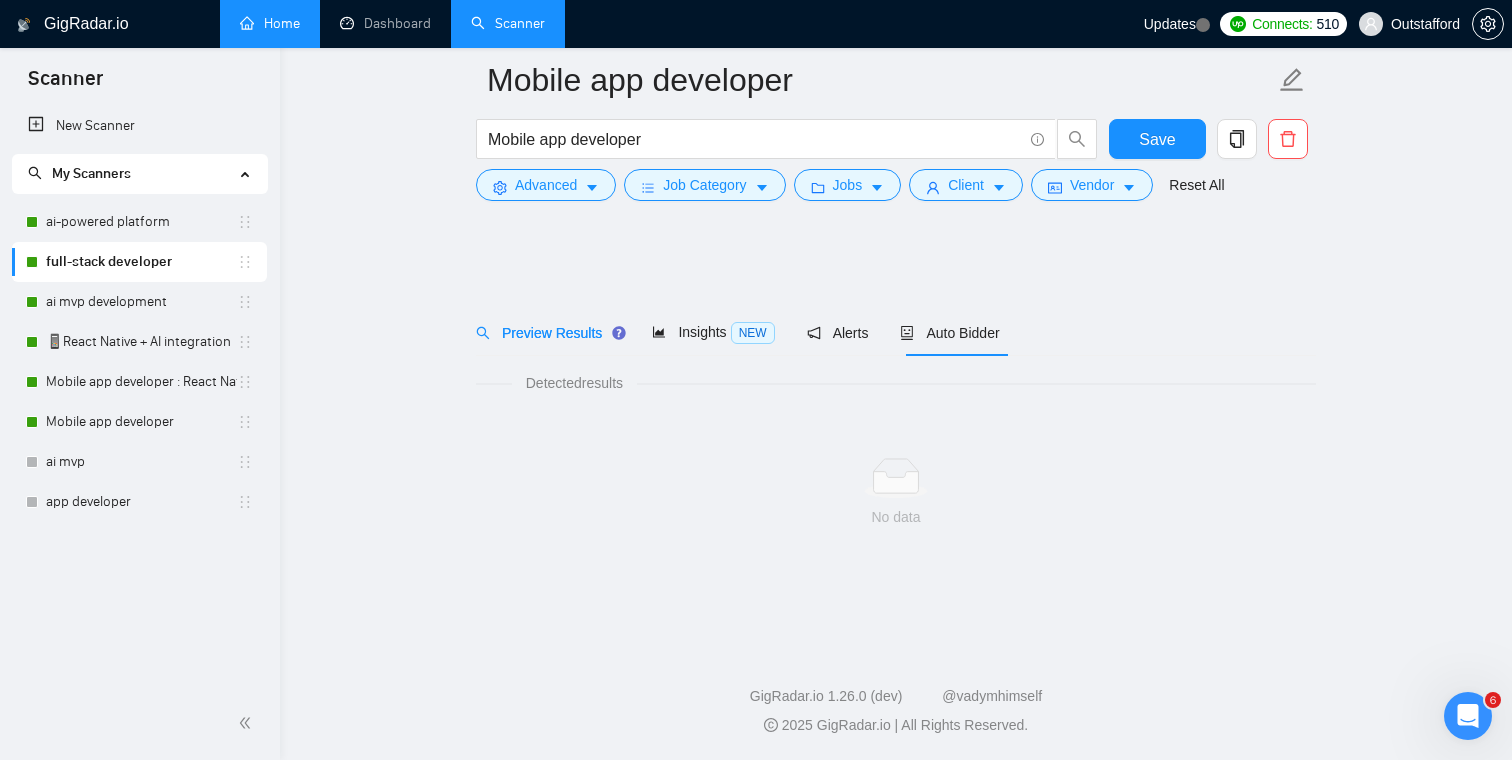 scroll, scrollTop: 0, scrollLeft: 0, axis: both 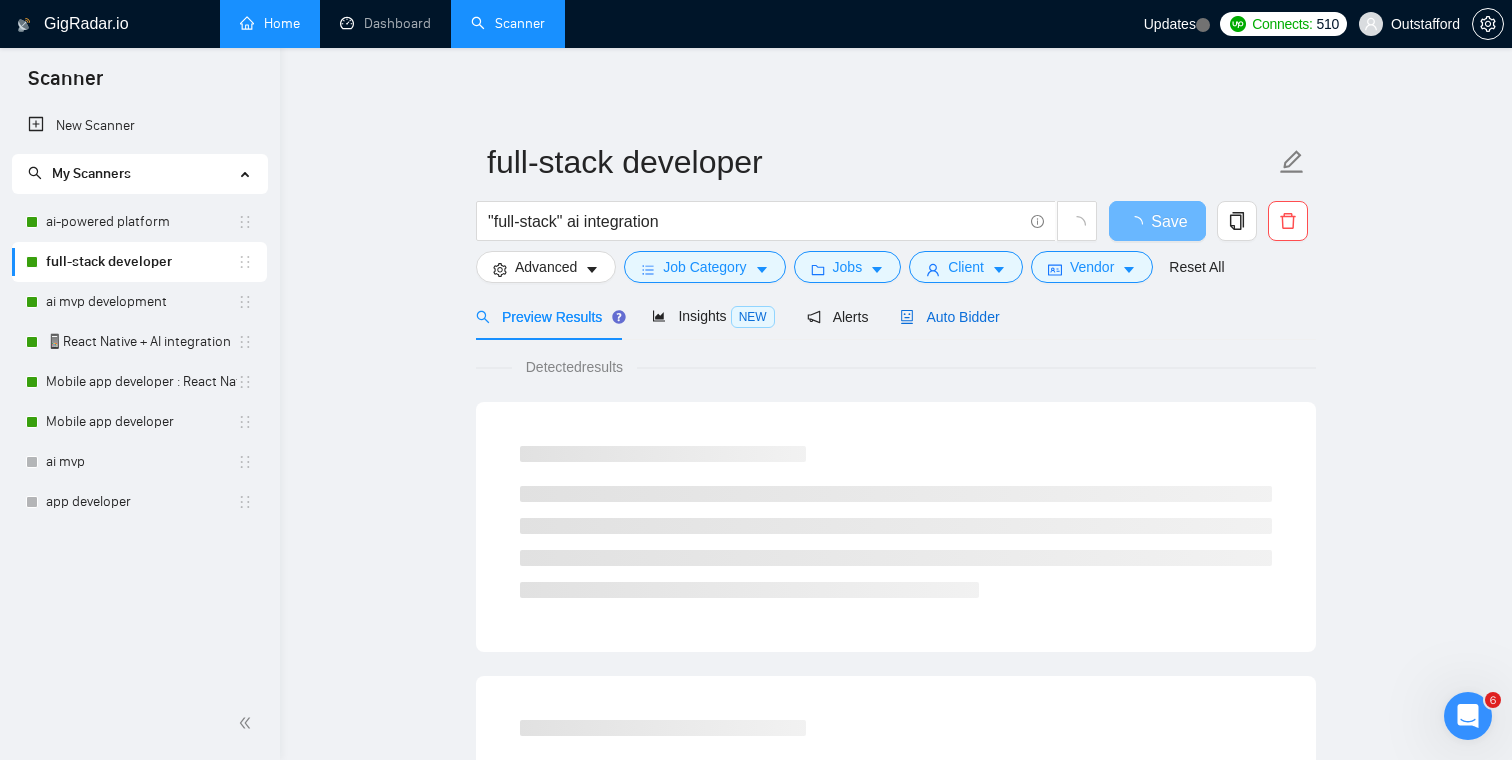 click on "Auto Bidder" at bounding box center [949, 317] 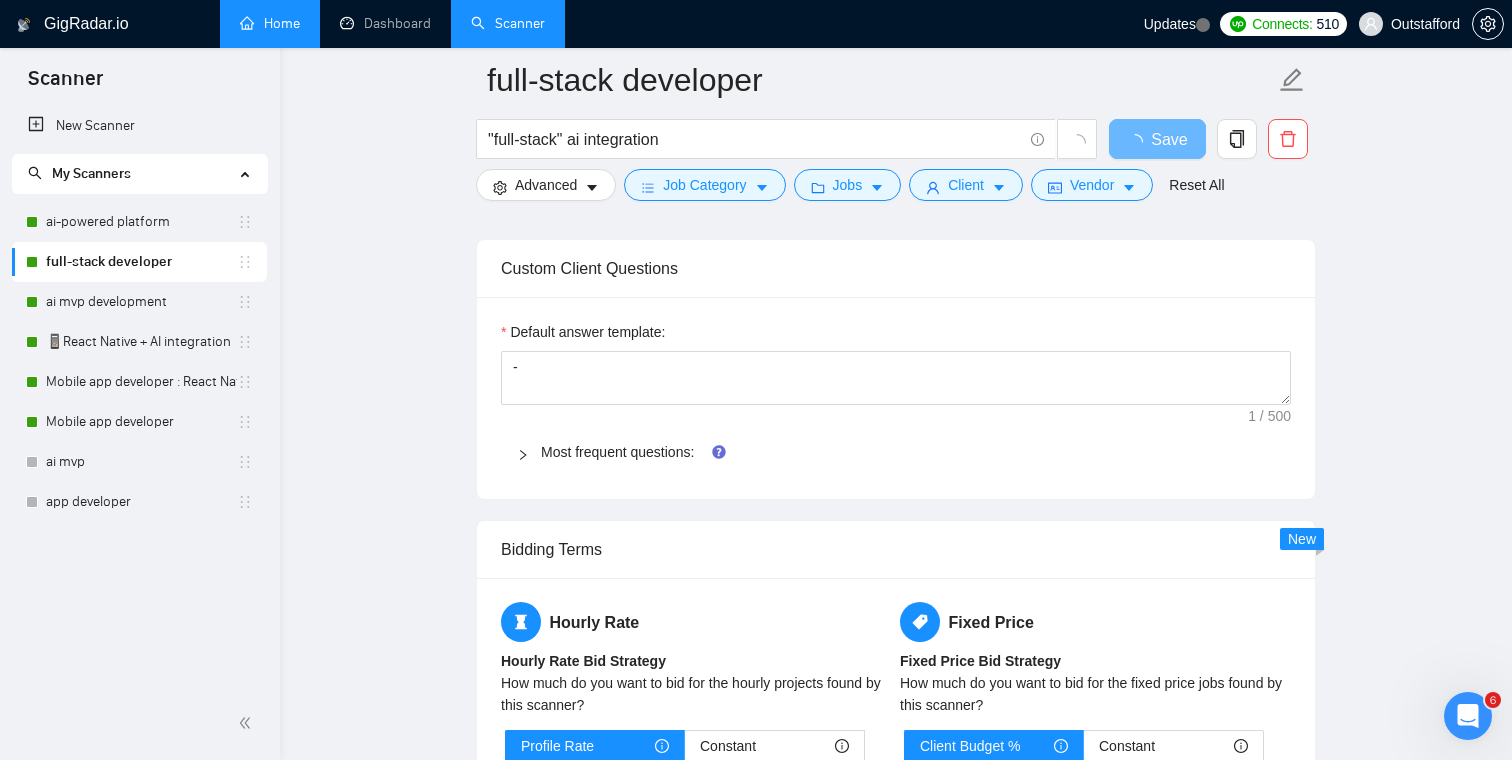 scroll, scrollTop: 1906, scrollLeft: 0, axis: vertical 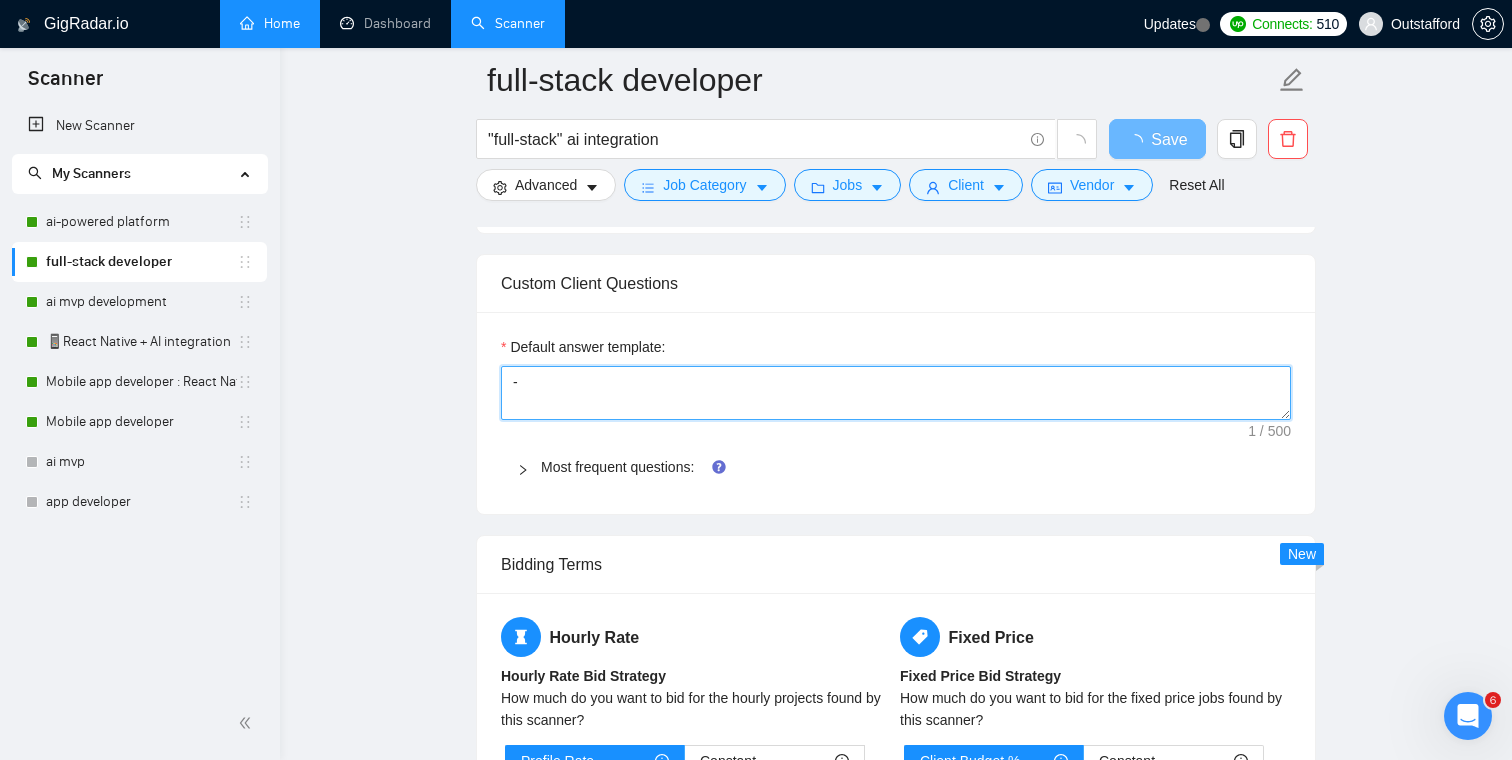 drag, startPoint x: 581, startPoint y: 372, endPoint x: 443, endPoint y: 372, distance: 138 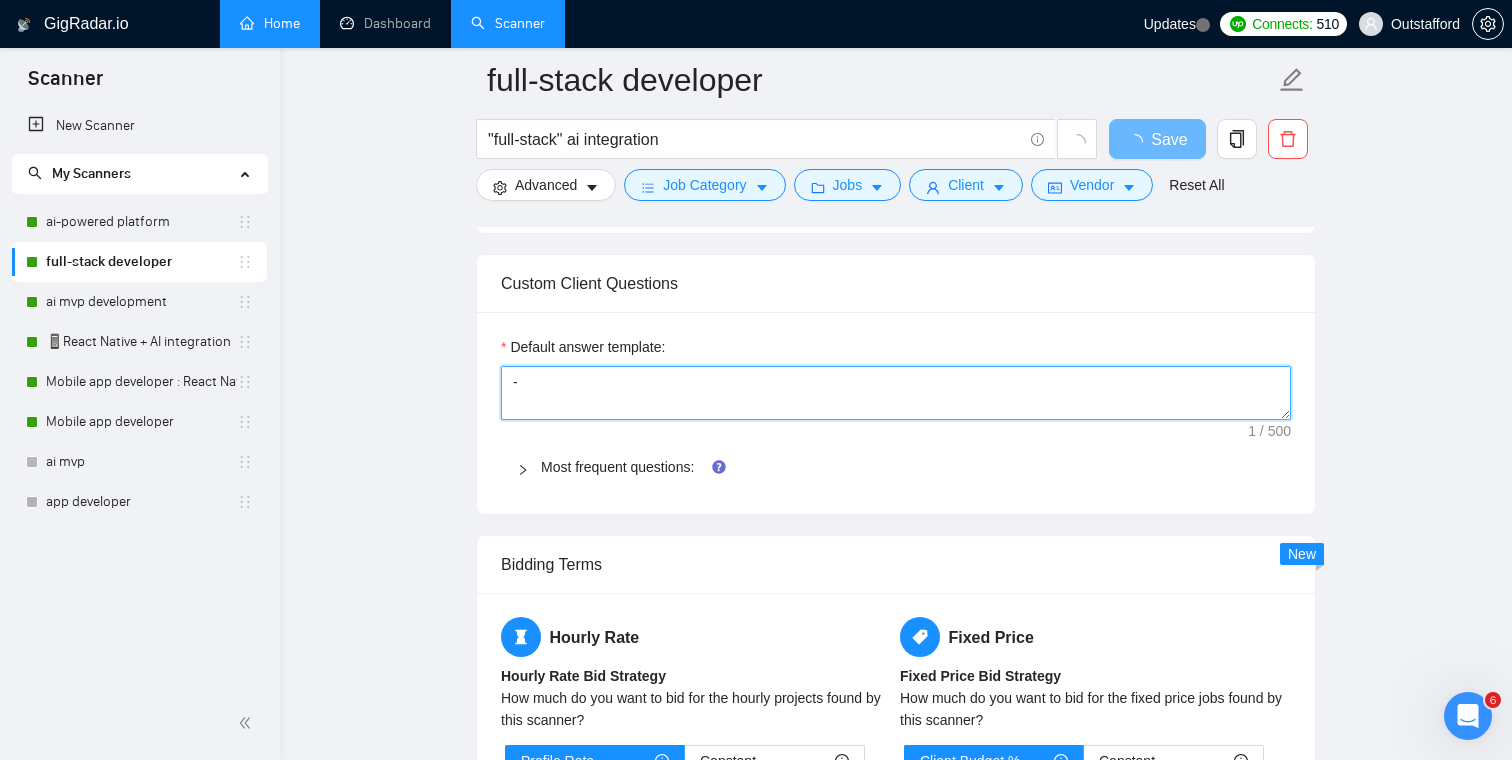 type 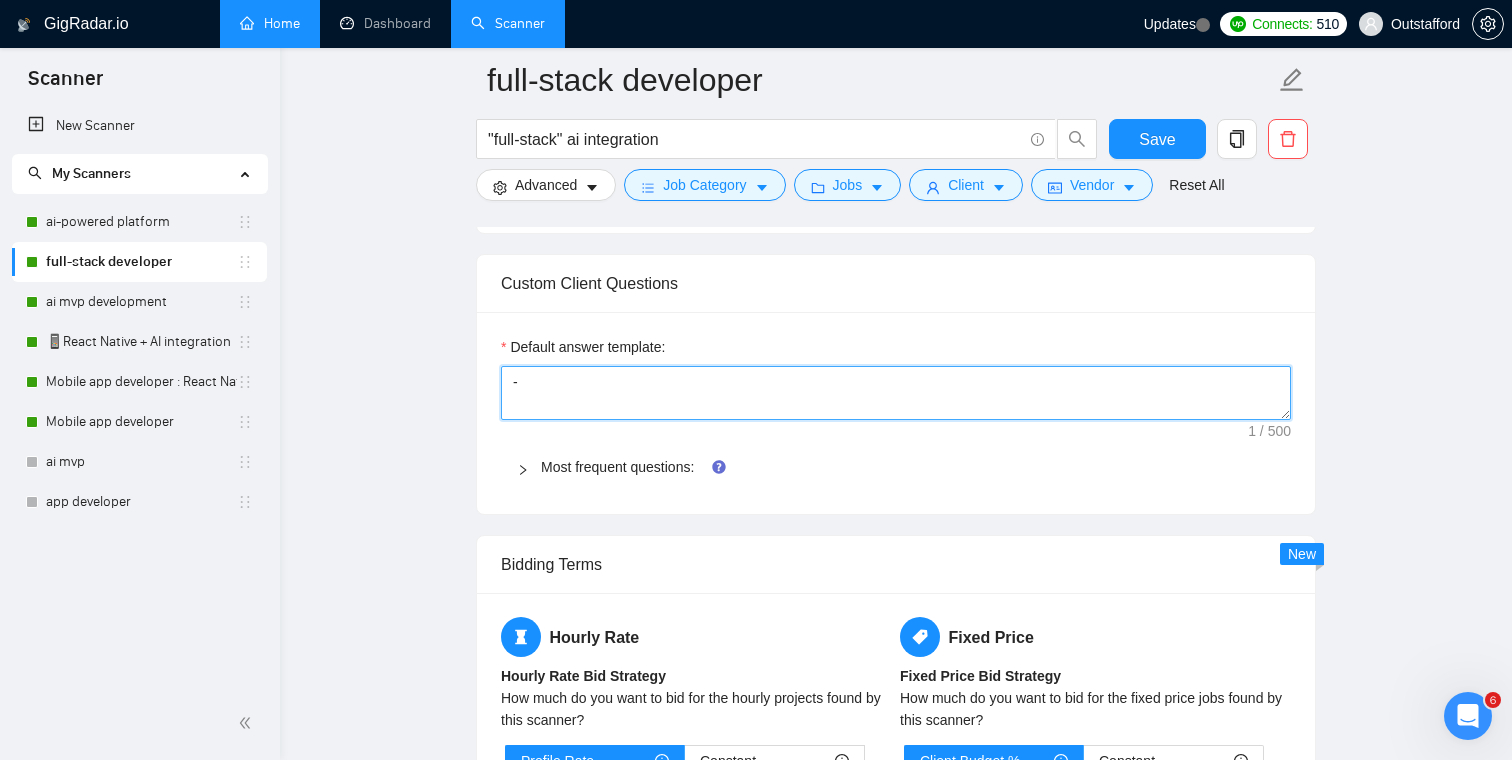 paste on "[answer the question if certain, otherwise ask to discuss in DMs]" 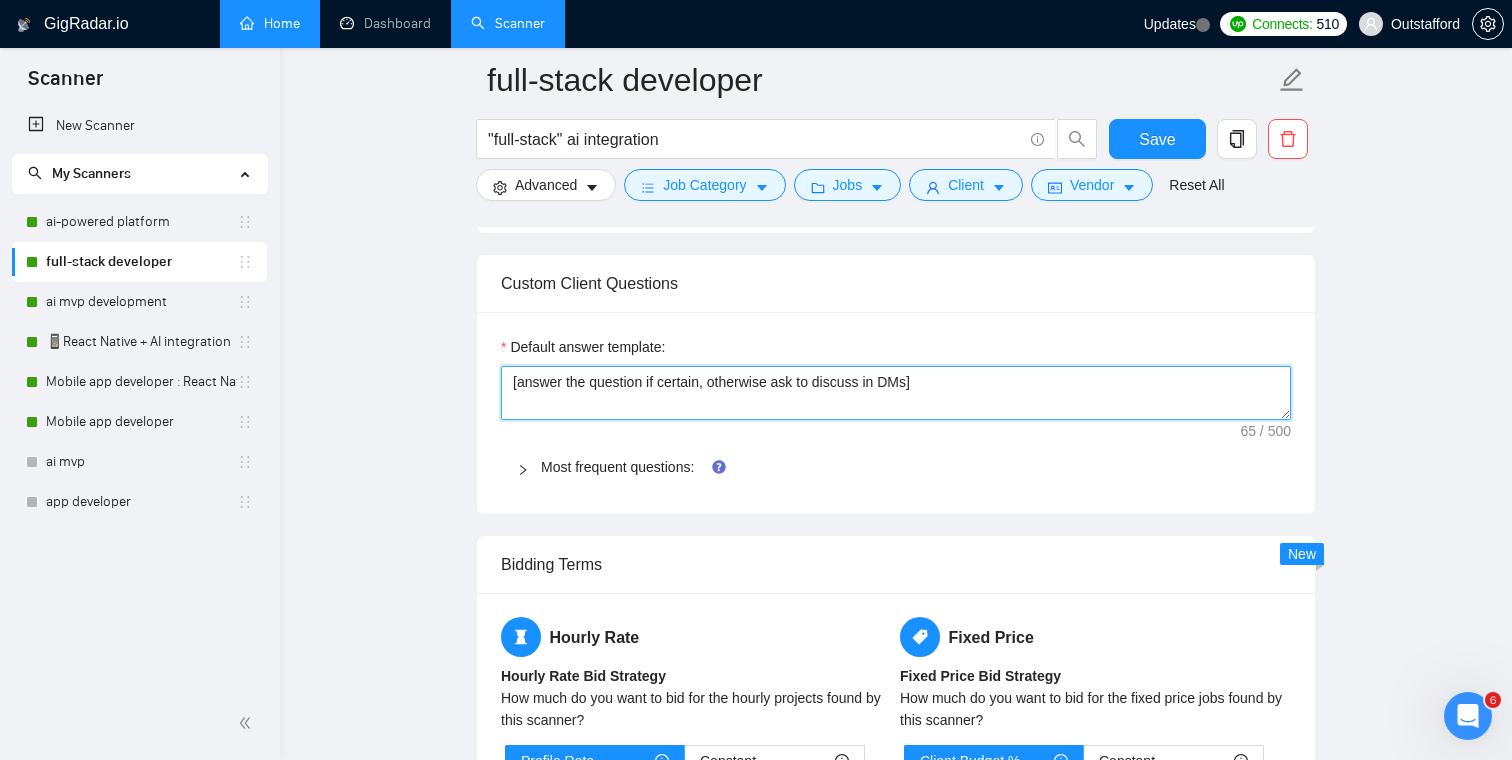 type on "[answer the question if certain, otherwise ask to discuss in DMs]" 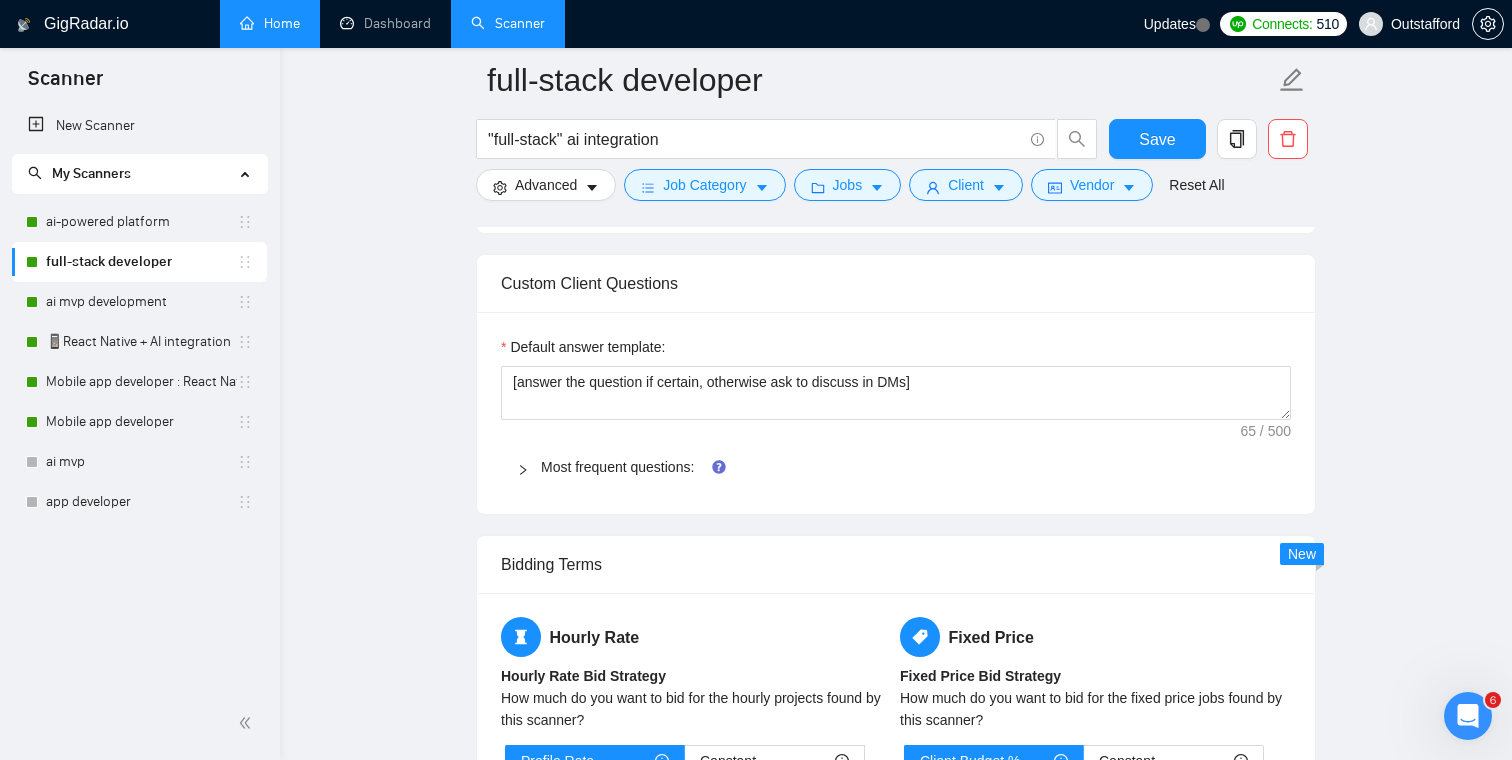click on "full-stack developer "full-stack" ai integration Save Advanced   Job Category   Jobs   Client   Vendor   Reset All Preview Results Insights NEW Alerts Auto Bidder Auto Bidding Enabled Auto Bidding Enabled: ON Auto Bidder Schedule Auto Bidding Type: Automated (recommended) Semi-automated Auto Bidding Schedule: 24/7 Custom Custom Auto Bidder Schedule Repeat every week on Monday Tuesday Wednesday Thursday Friday Saturday Sunday Active Hours ( [TIMEZONE] ): From: To: ( 24  hours) [TIMEZONE] Auto Bidding Type Select your bidding algorithm: Choose the algorithm for you bidding. The price per proposal does not include your connects expenditure. Template Bidder Works great for narrow segments and short cover letters that don't change. 0.50  credits / proposal Sardor AI 🤖 Personalise your cover letter with ai [placeholders] 1.00  credits / proposal Experimental Laziza AI  👑   NEW   Learn more 2.00  credits / proposal $51.69 savings Team & Freelancer Select team: Outstafford ✦ top AI team - -" at bounding box center (896, 615) 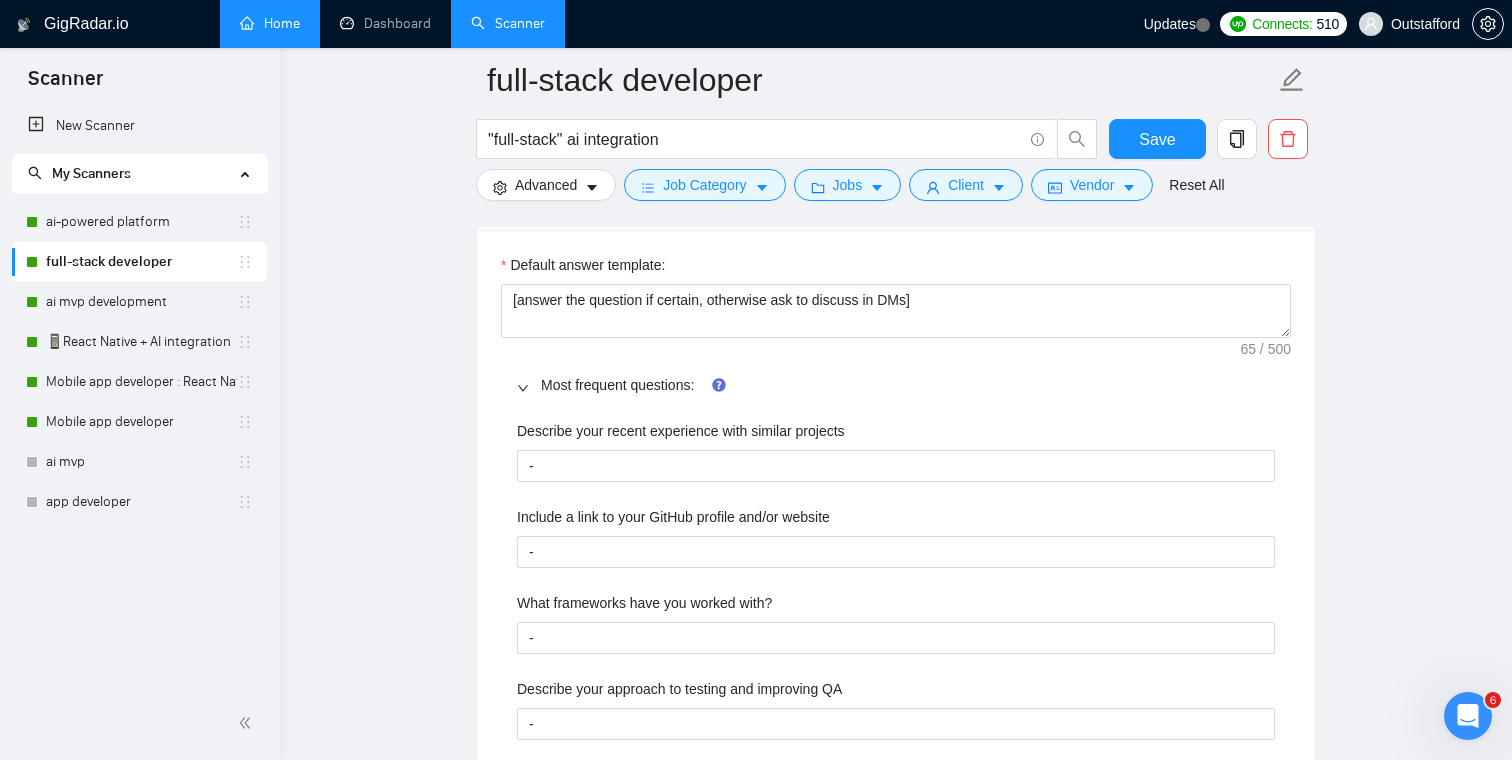 scroll, scrollTop: 2014, scrollLeft: 0, axis: vertical 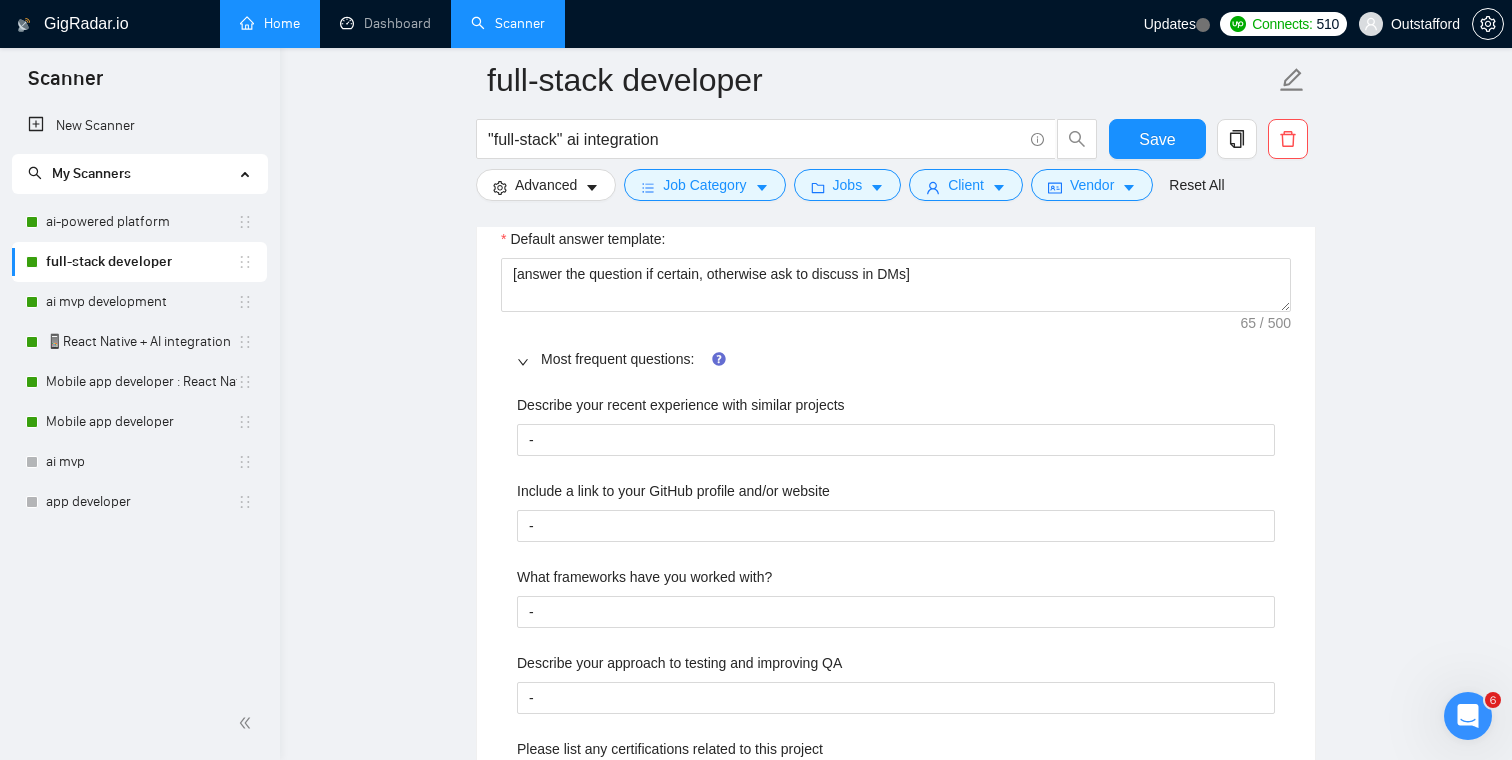 click 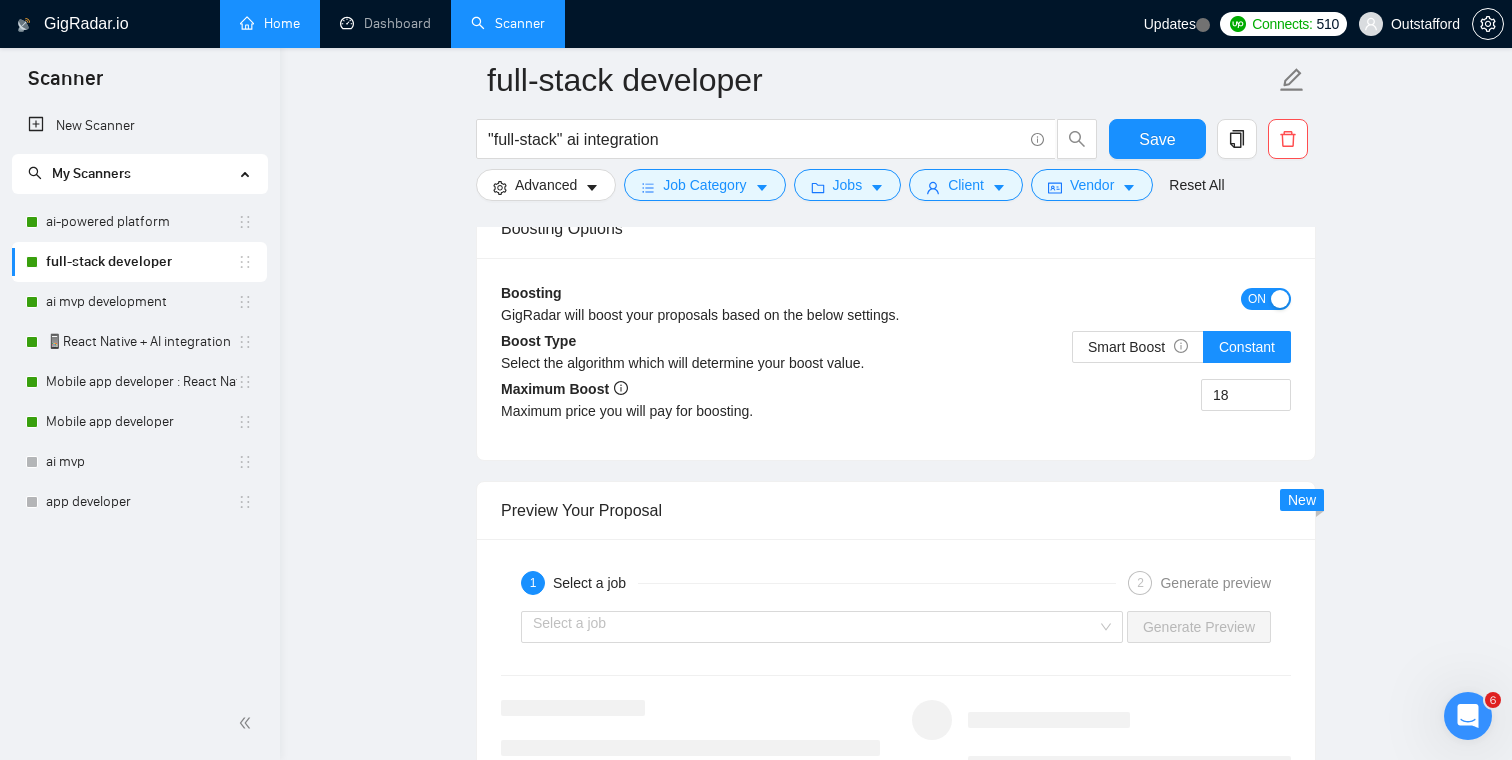 scroll, scrollTop: 2711, scrollLeft: 0, axis: vertical 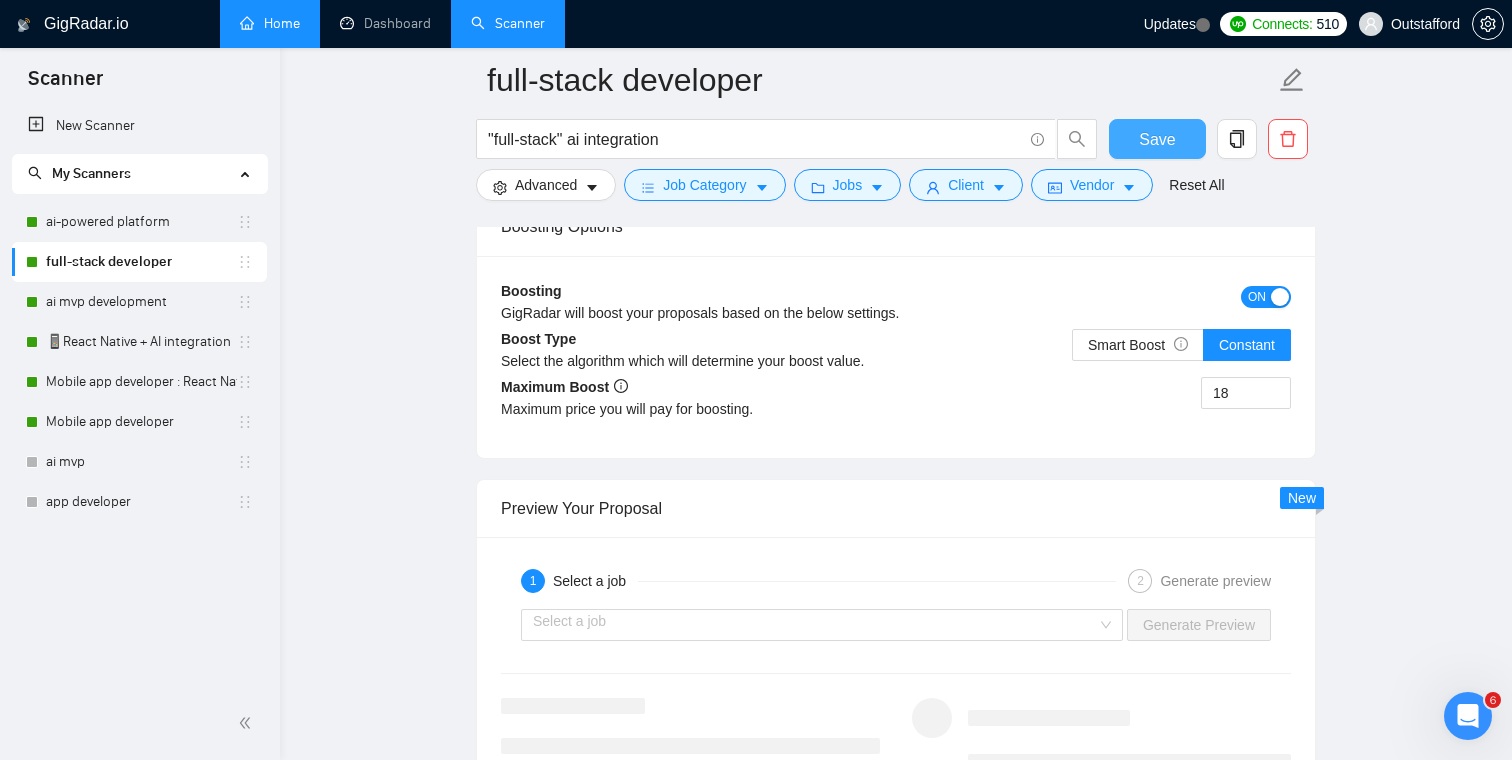 click on "Save" at bounding box center (1157, 139) 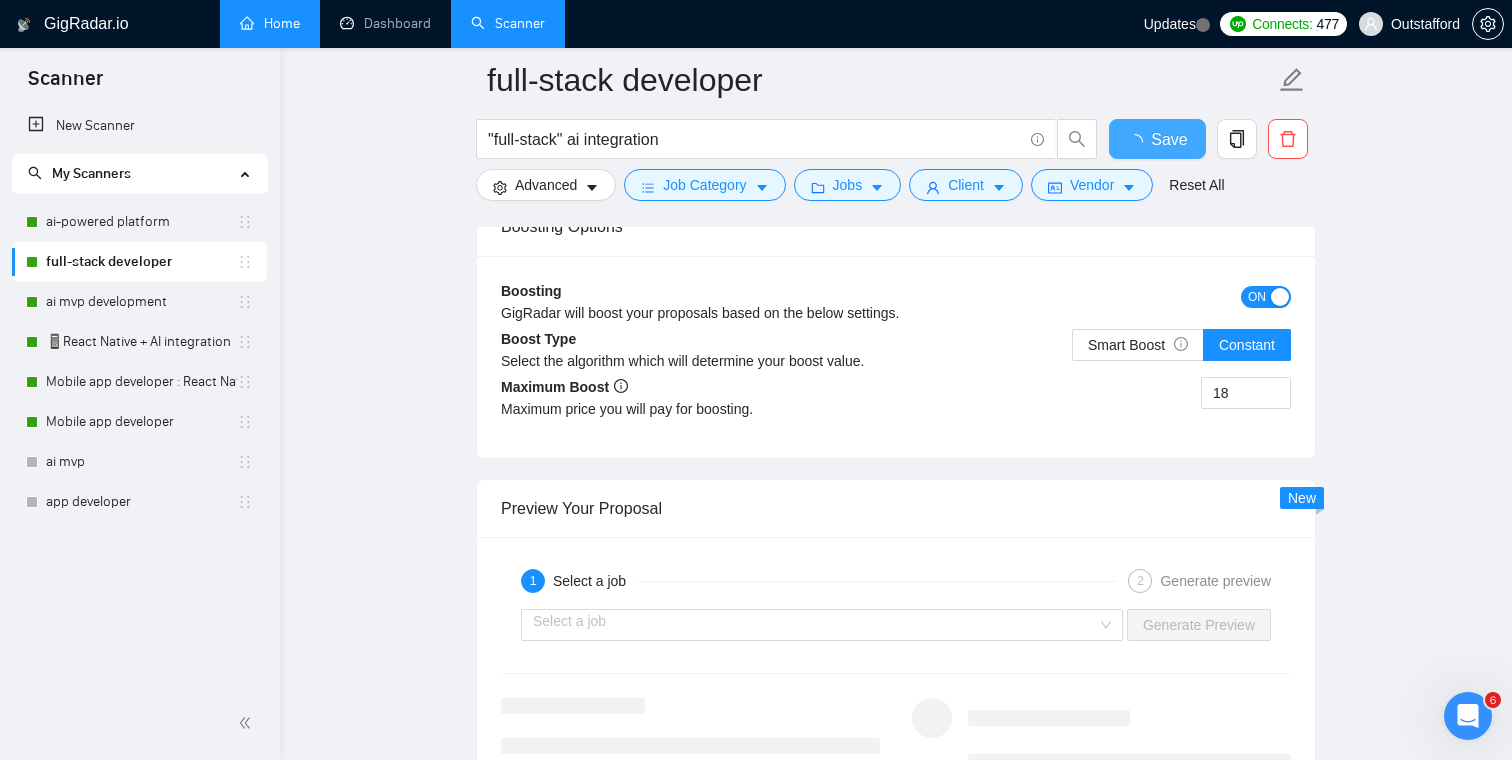 type 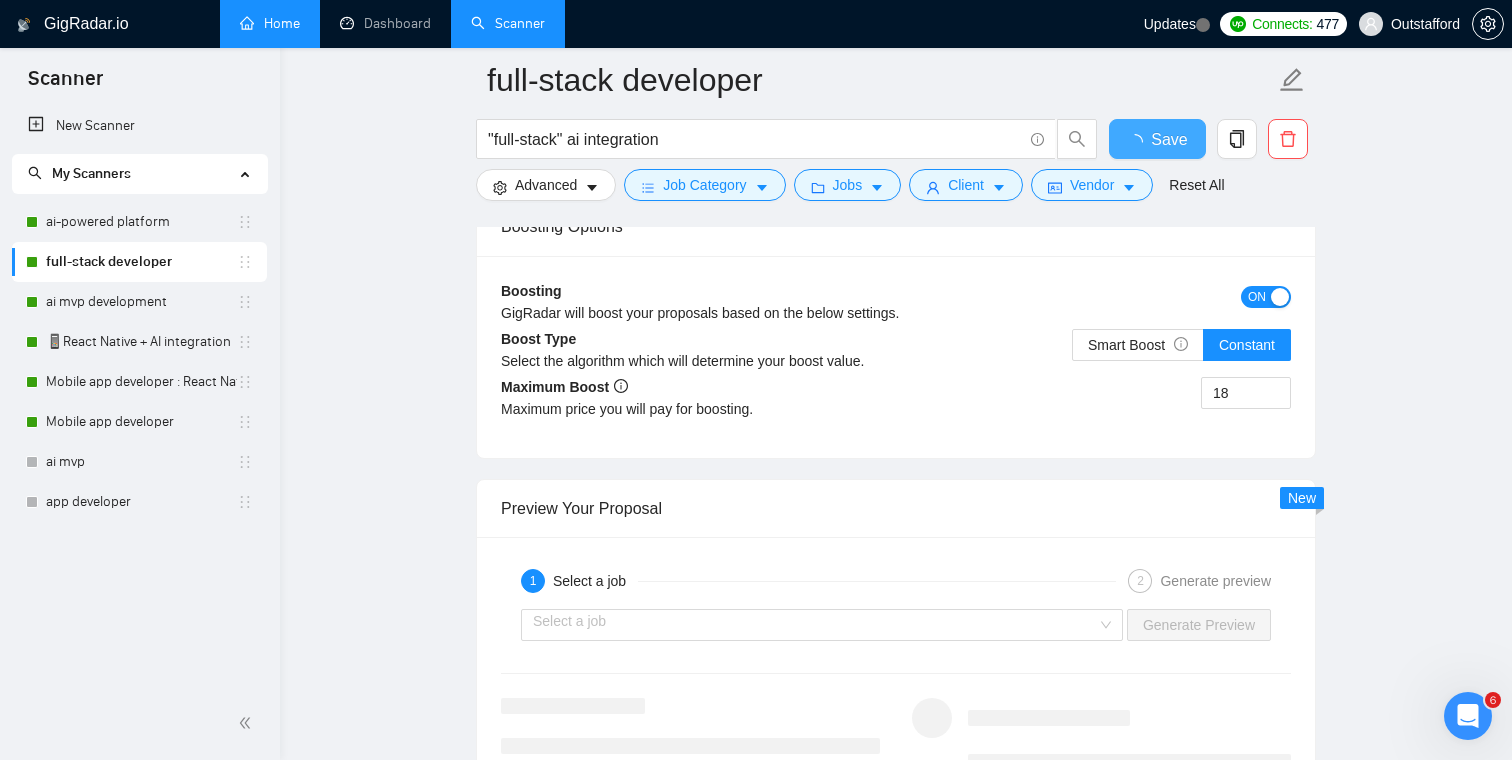 checkbox on "true" 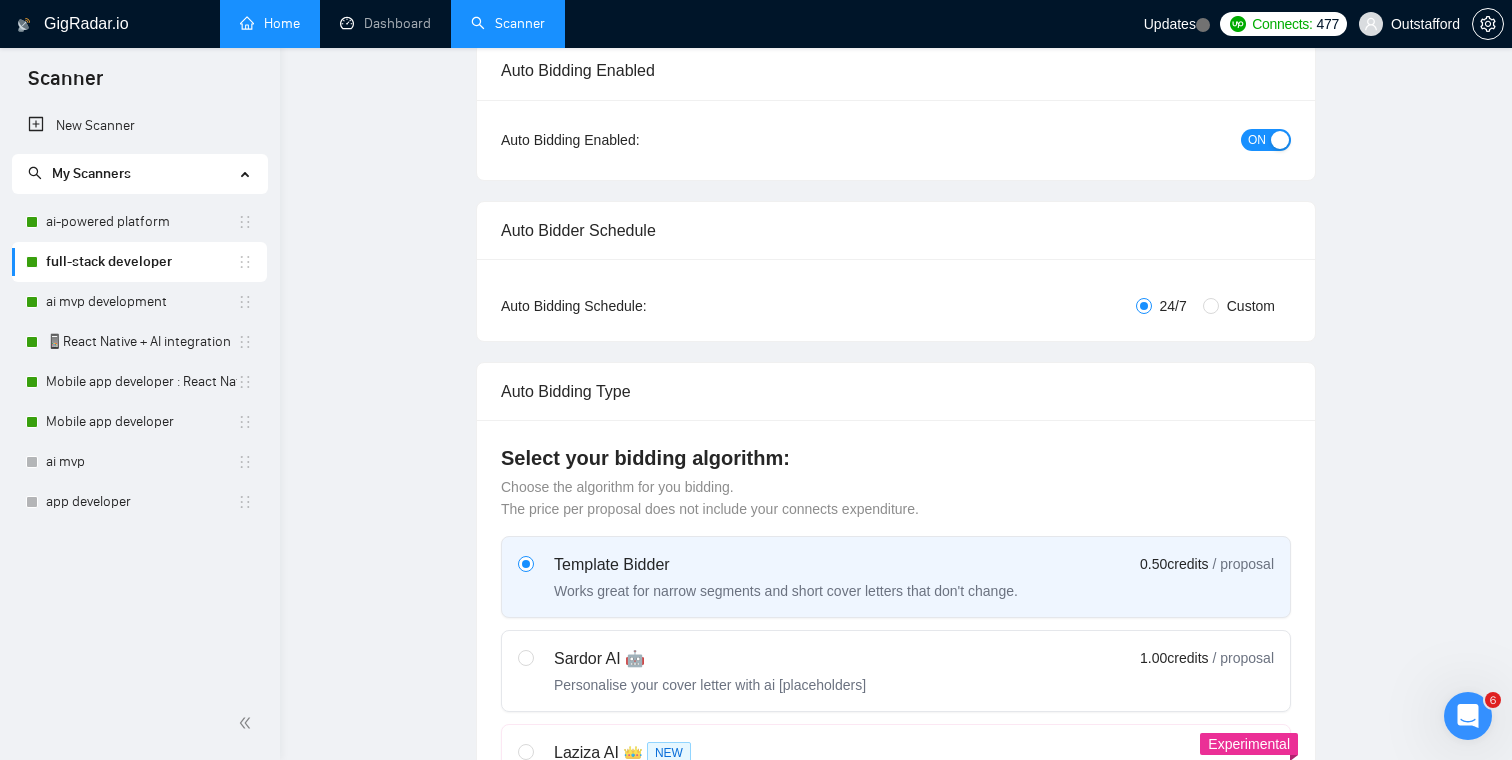 scroll, scrollTop: 0, scrollLeft: 0, axis: both 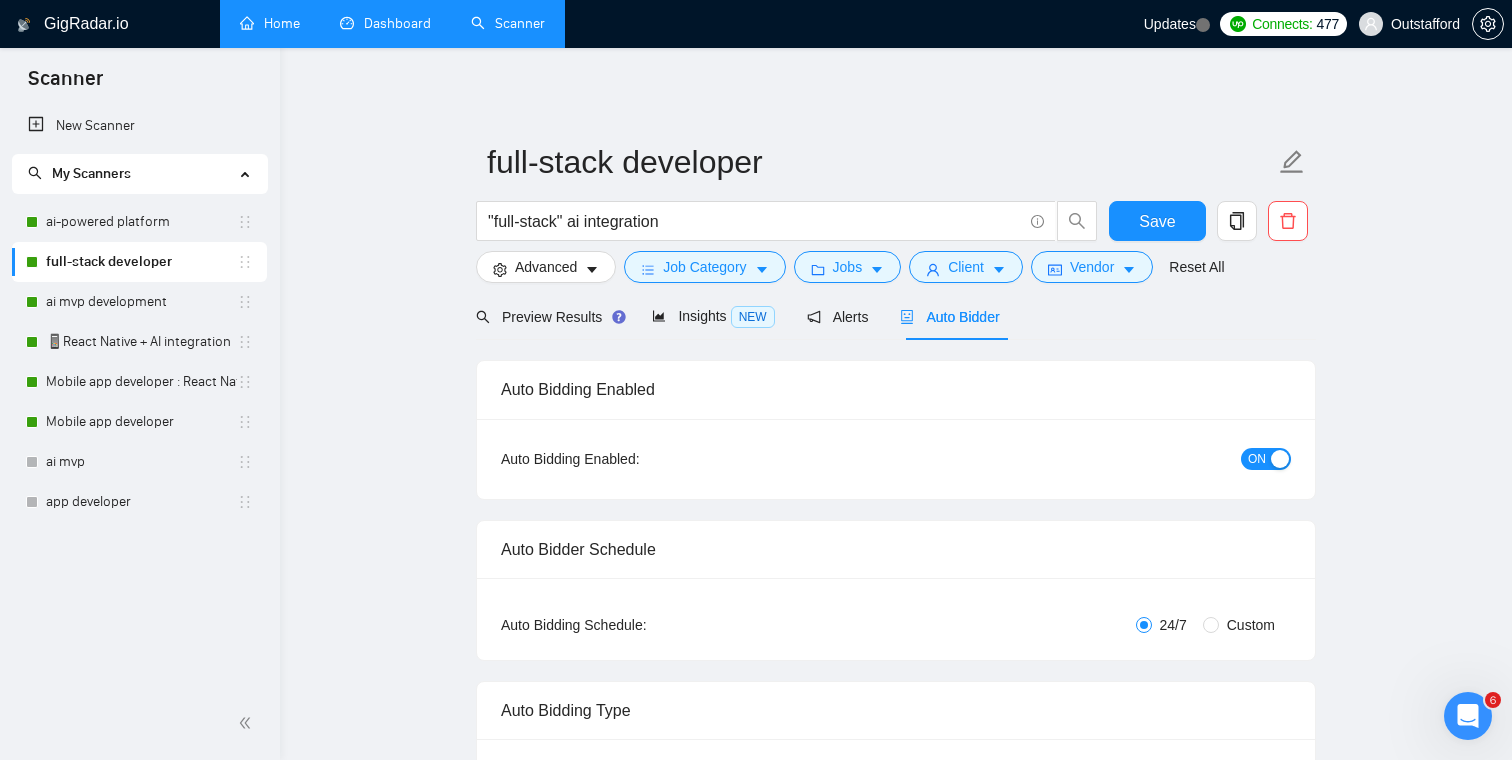 click on "Dashboard" at bounding box center [385, 23] 